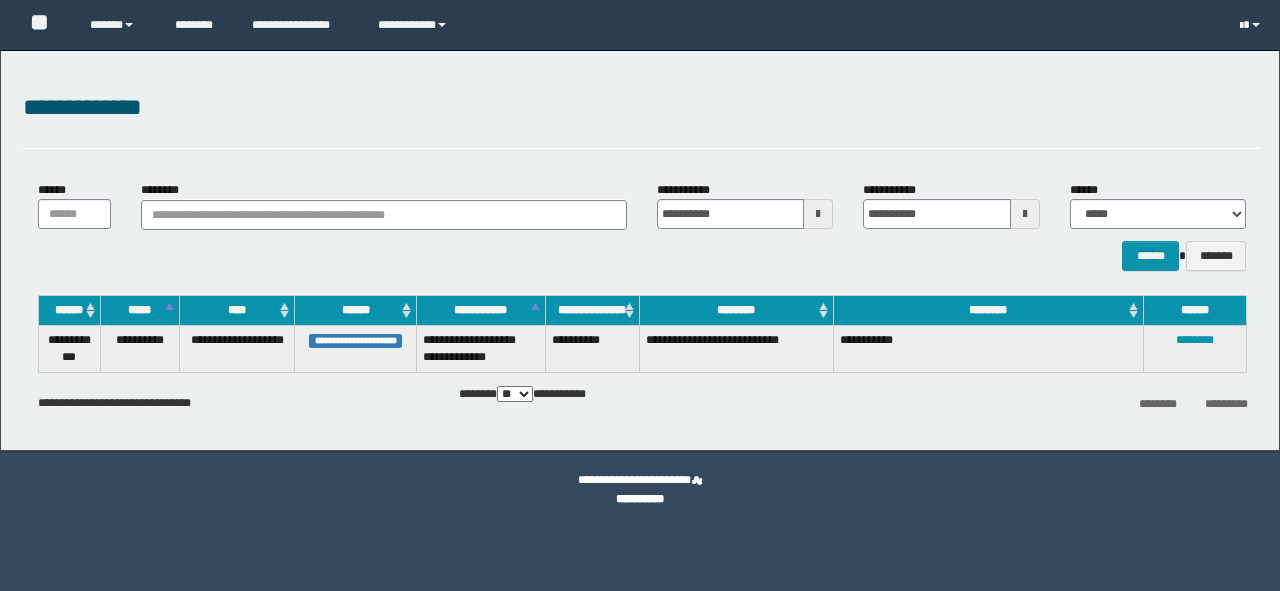 scroll, scrollTop: 0, scrollLeft: 0, axis: both 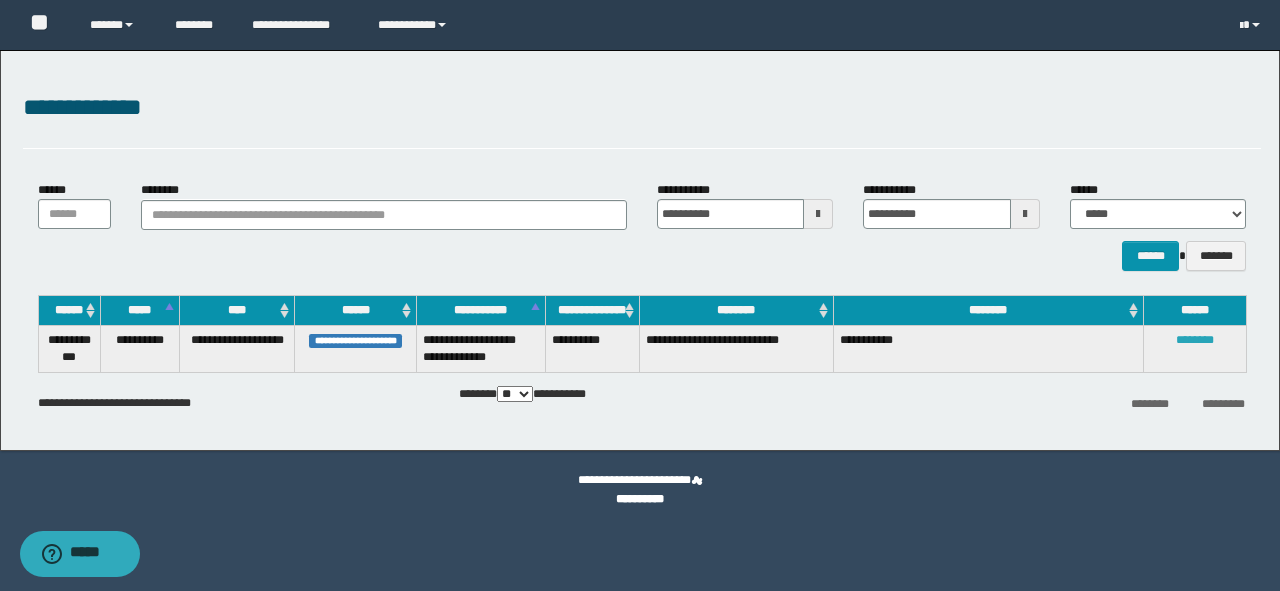 click on "********" at bounding box center (1195, 340) 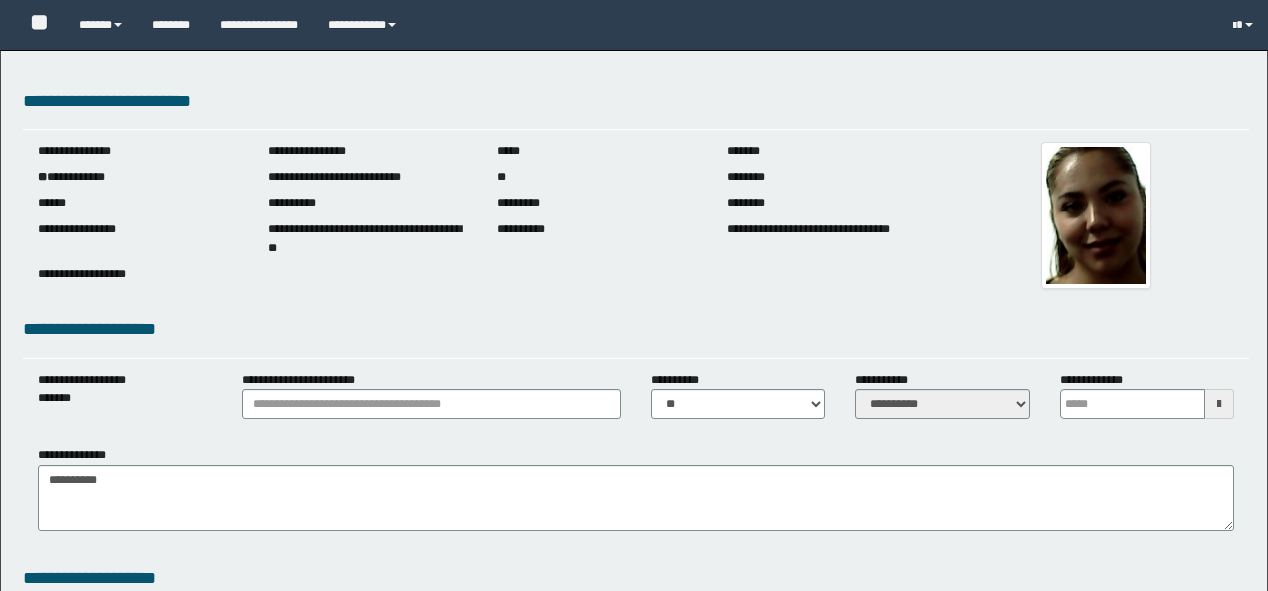scroll, scrollTop: 0, scrollLeft: 0, axis: both 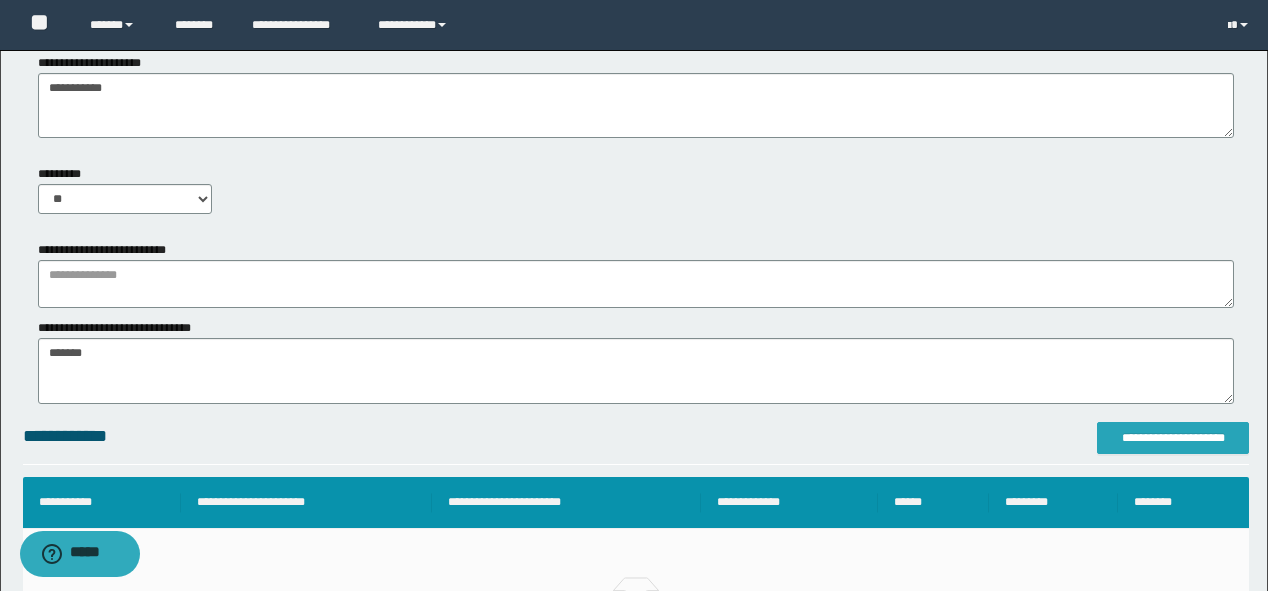 click on "**********" at bounding box center (1173, 438) 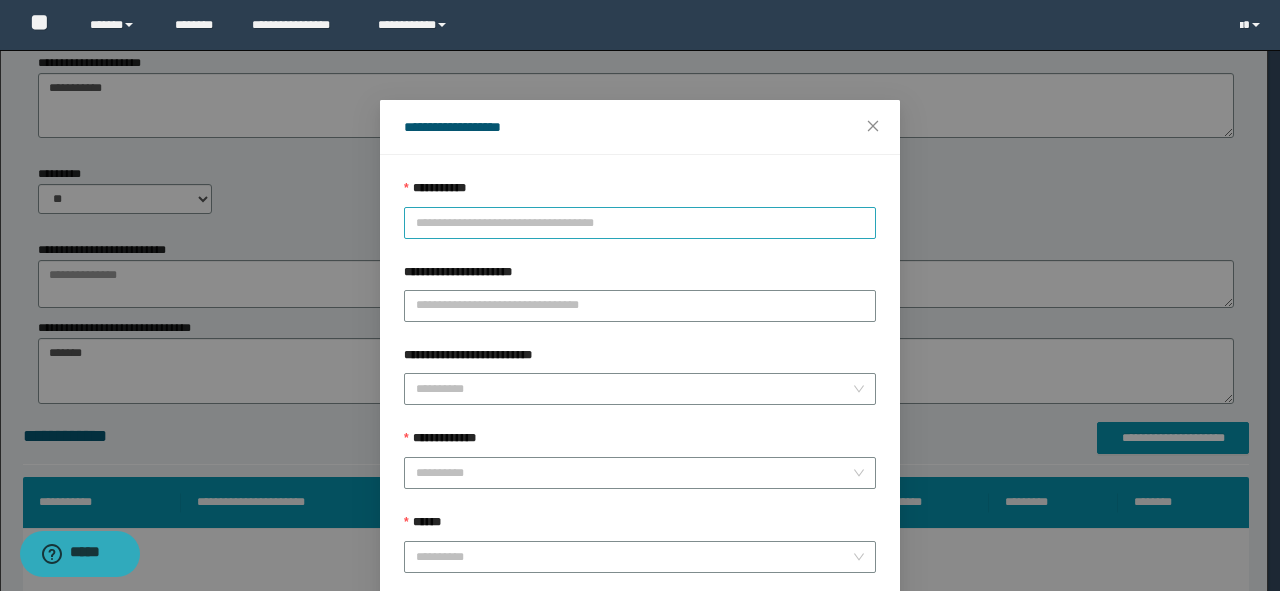 click on "**********" at bounding box center [640, 223] 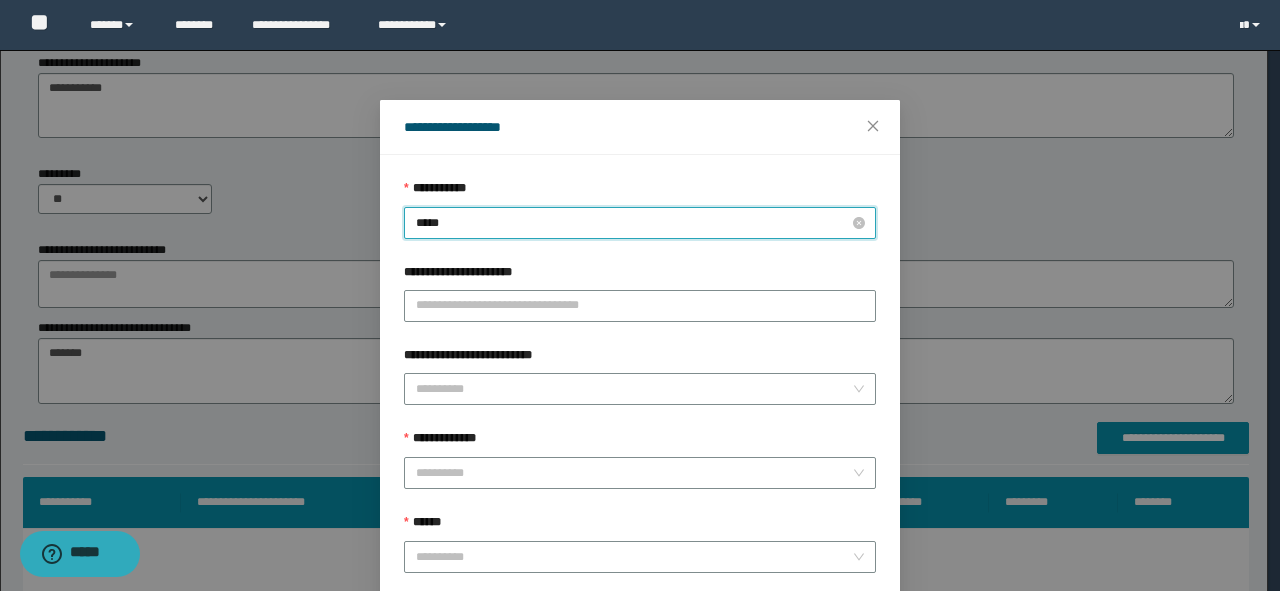type on "****" 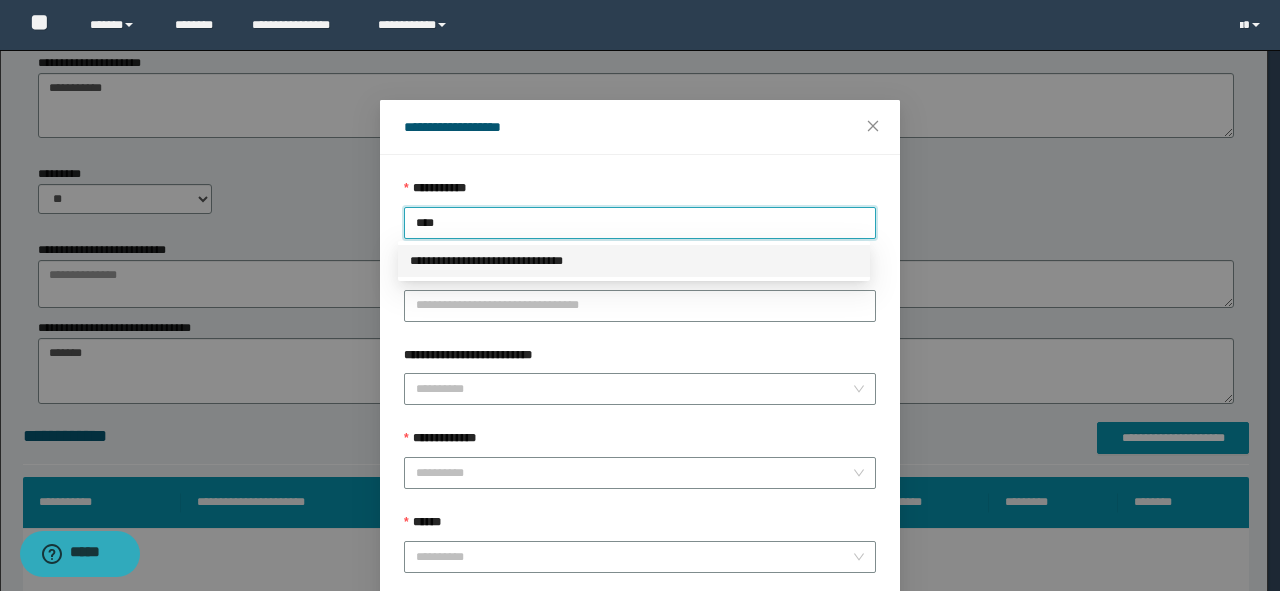 click on "**********" at bounding box center [634, 261] 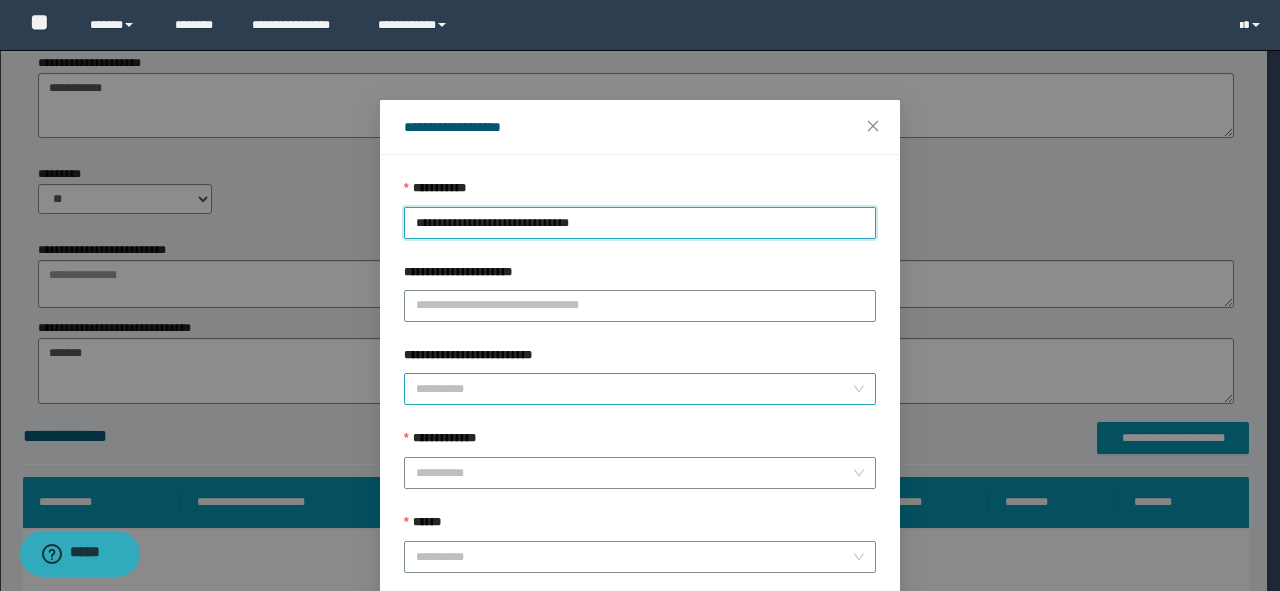 click on "**********" at bounding box center (634, 389) 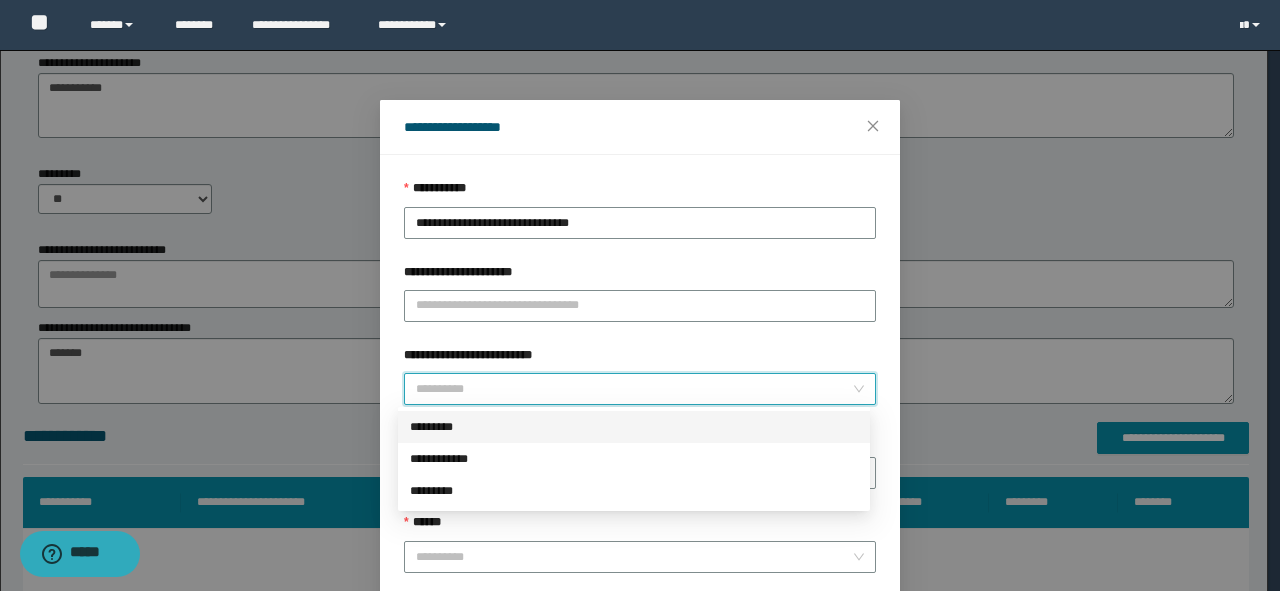 click on "*********" at bounding box center [634, 427] 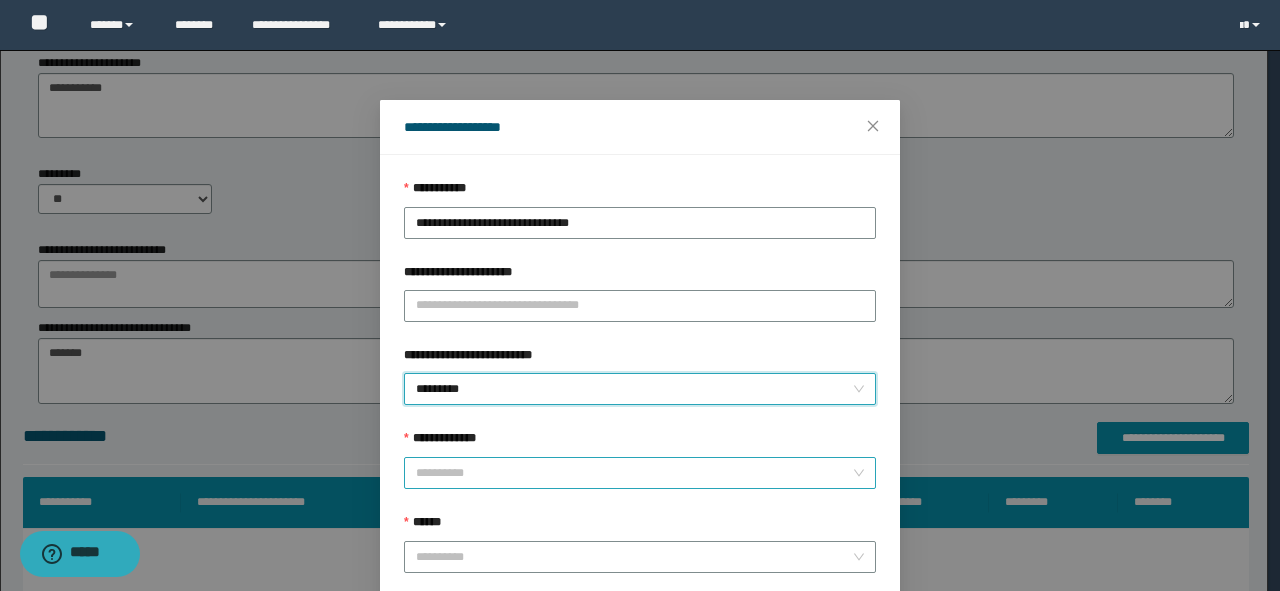 click on "**********" at bounding box center (634, 473) 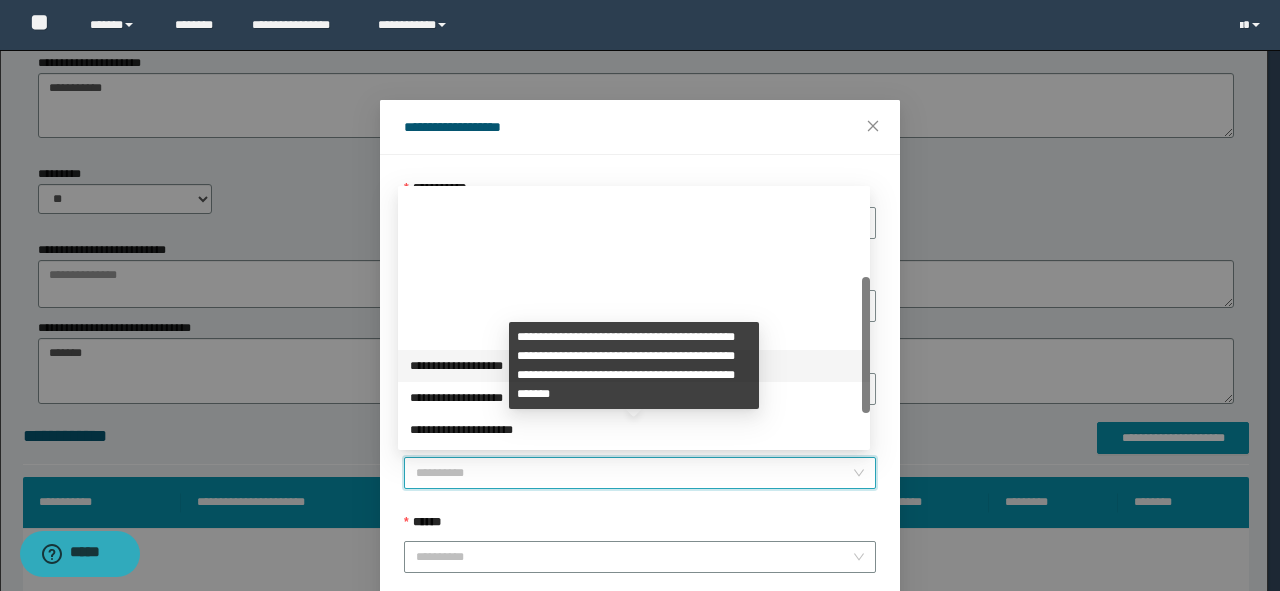scroll, scrollTop: 163, scrollLeft: 0, axis: vertical 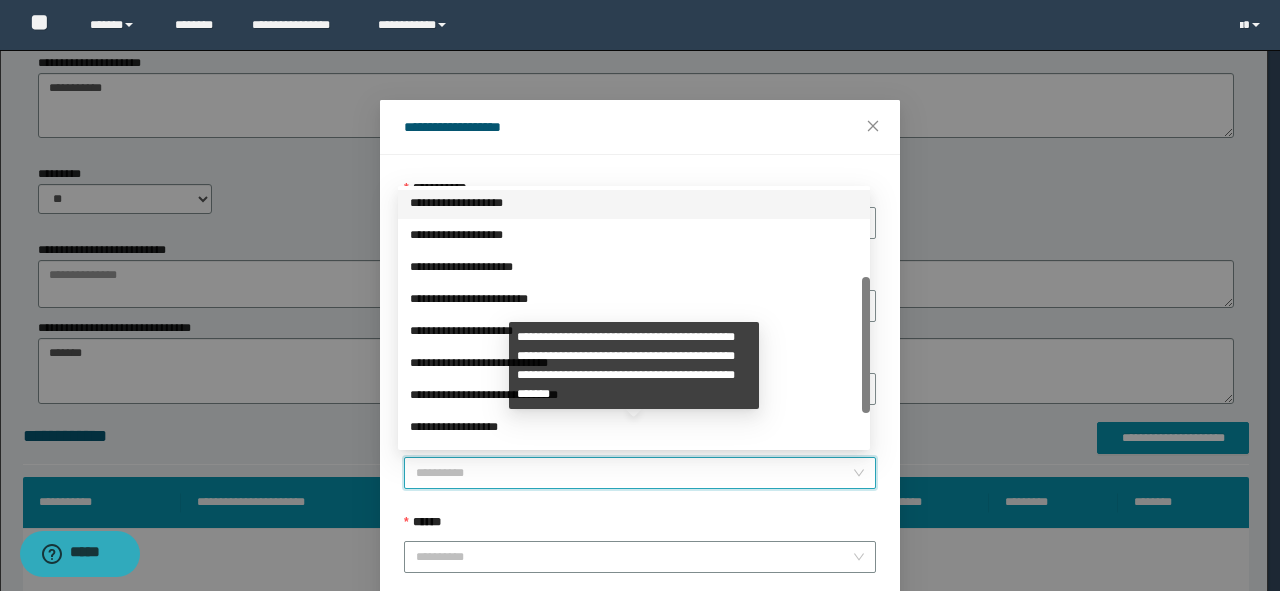 drag, startPoint x: 868, startPoint y: 307, endPoint x: 868, endPoint y: 394, distance: 87 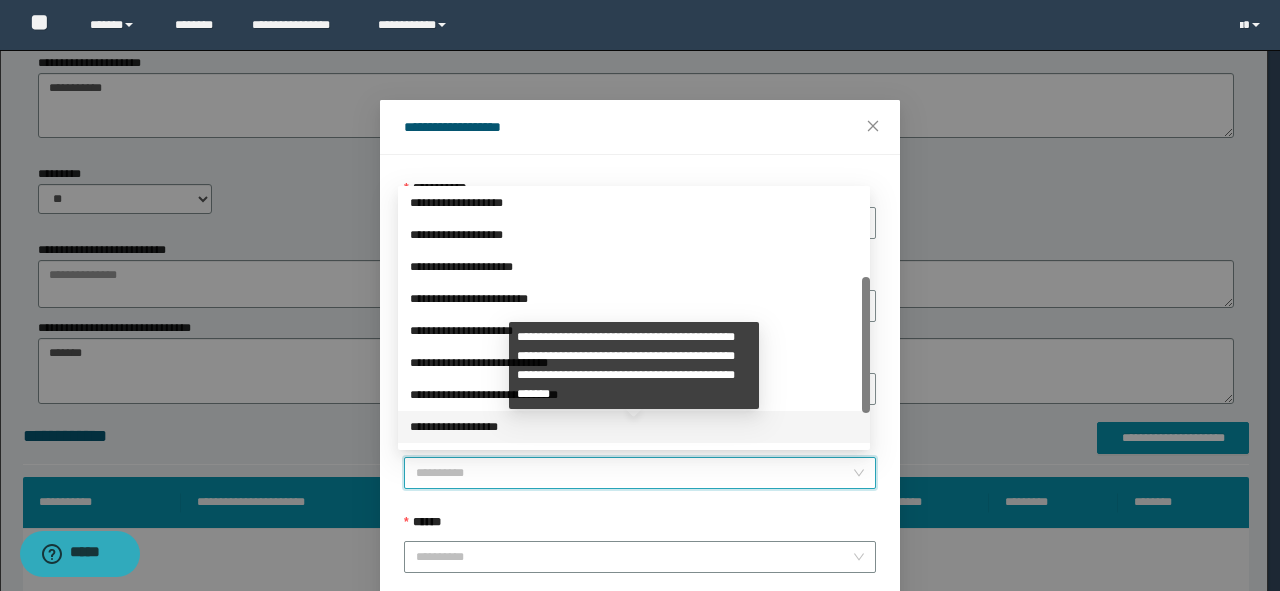 click on "**********" at bounding box center (634, 427) 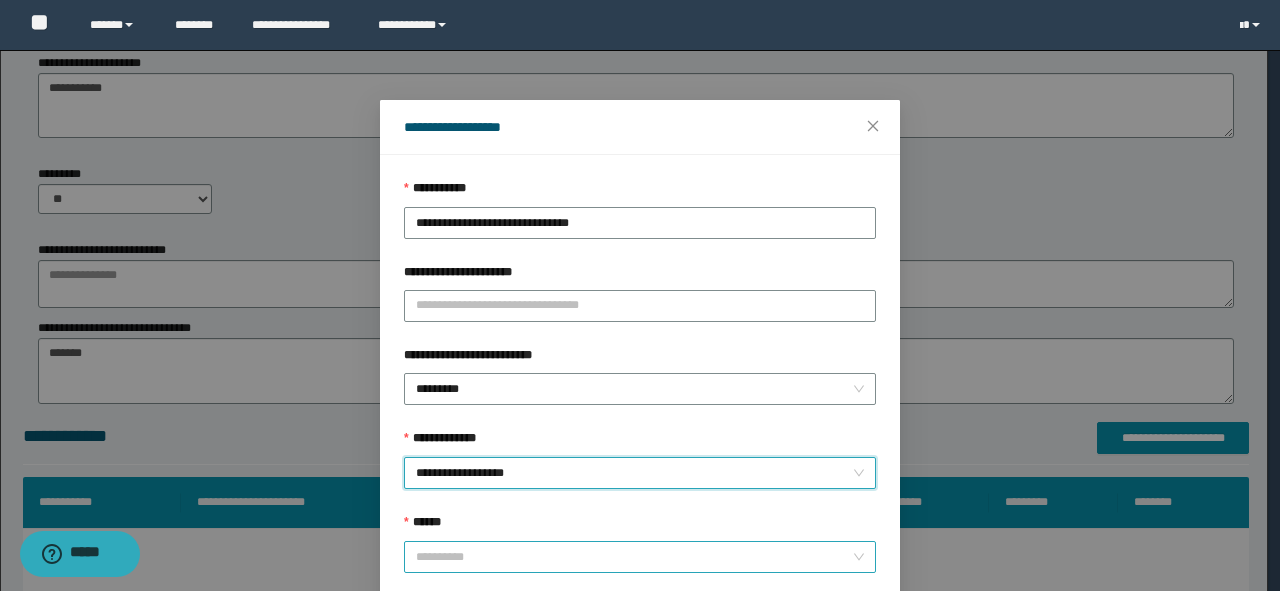 click on "******" at bounding box center (634, 557) 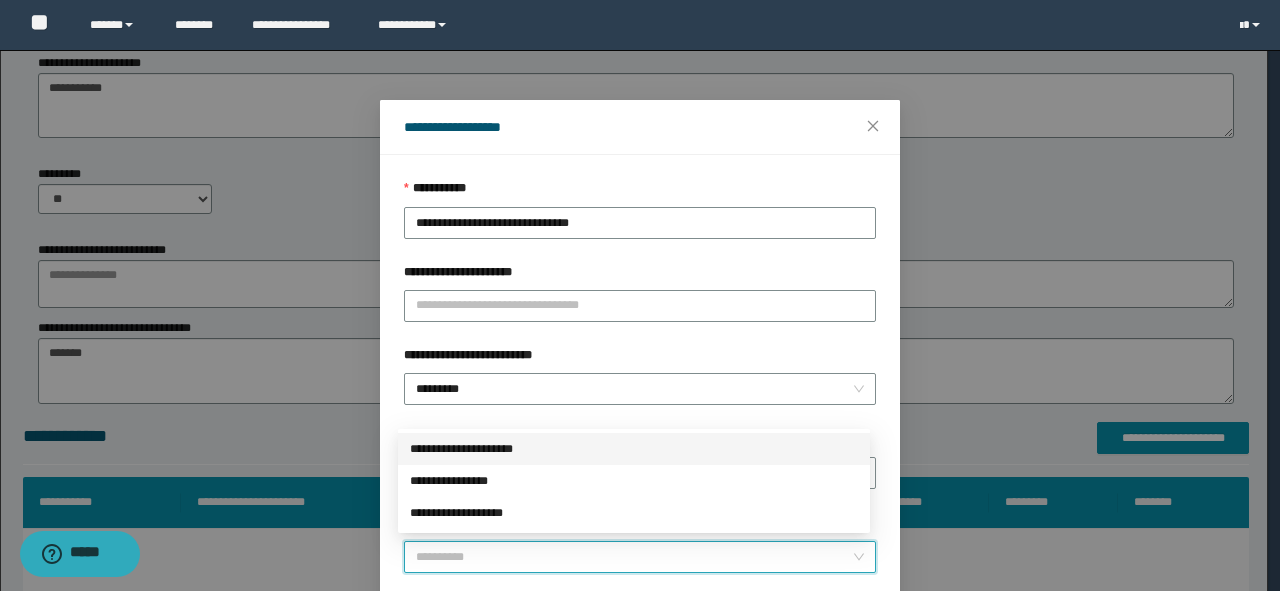 click on "**********" at bounding box center [634, 449] 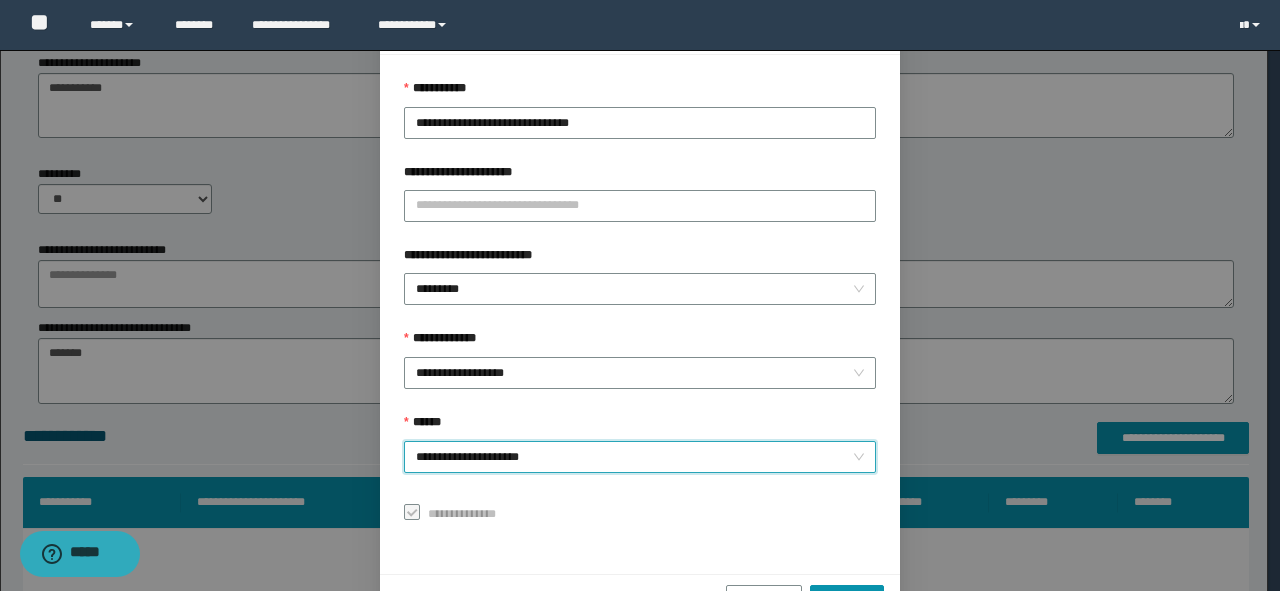 scroll, scrollTop: 159, scrollLeft: 0, axis: vertical 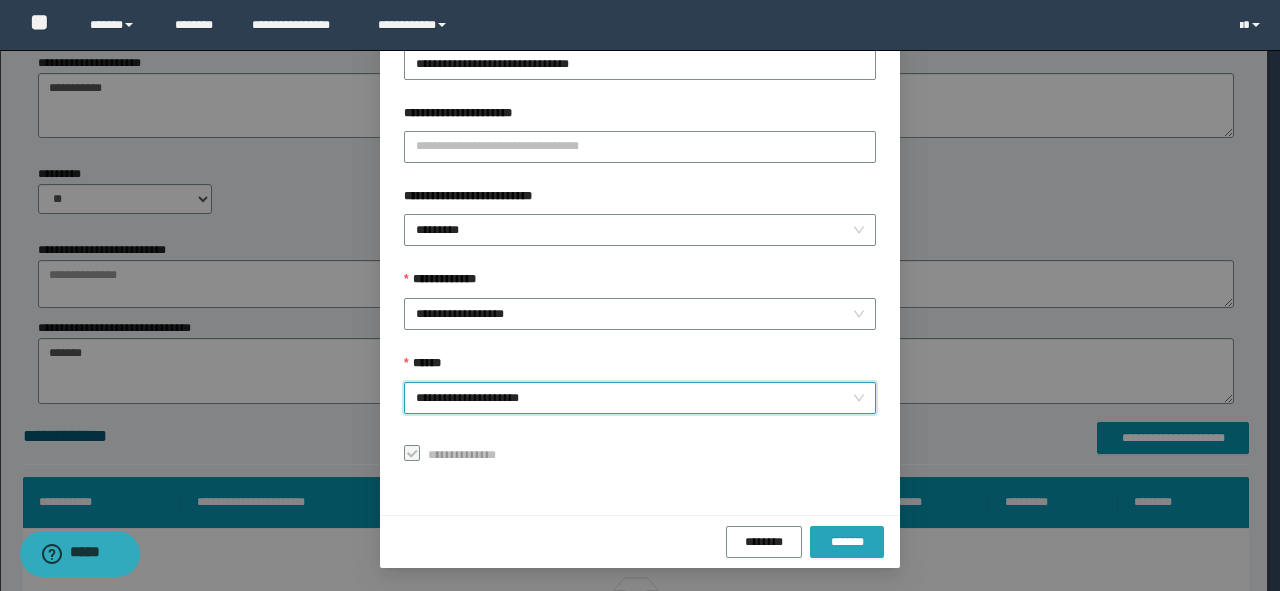 click on "*******" at bounding box center [847, 542] 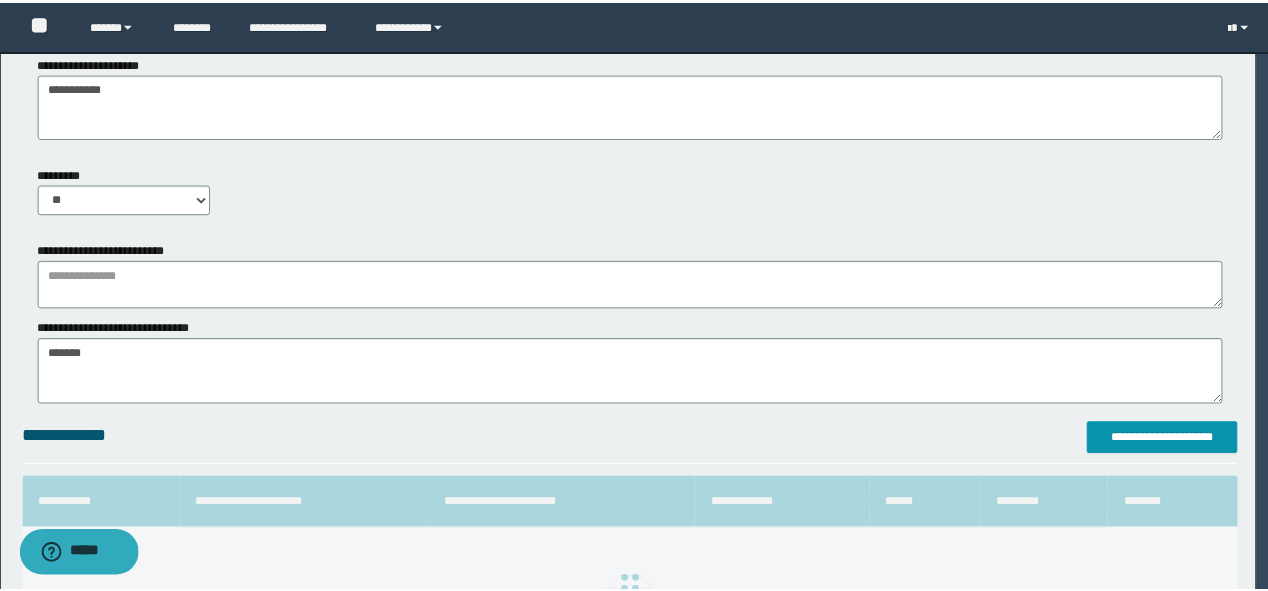 scroll, scrollTop: 112, scrollLeft: 0, axis: vertical 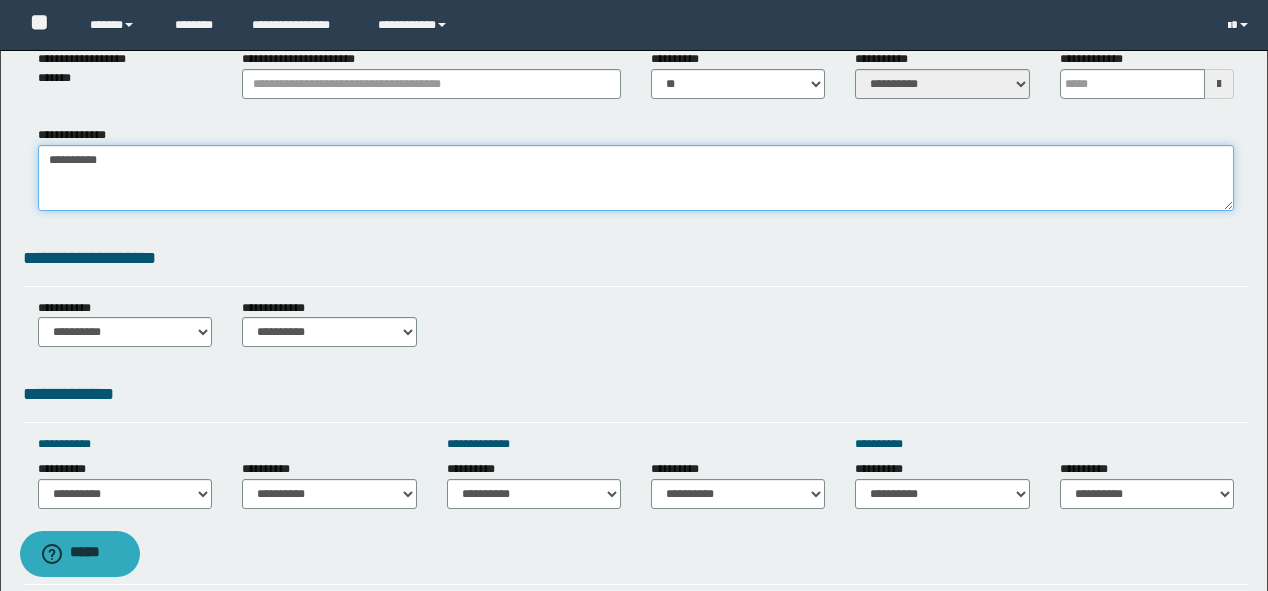 click on "**********" at bounding box center [636, 178] 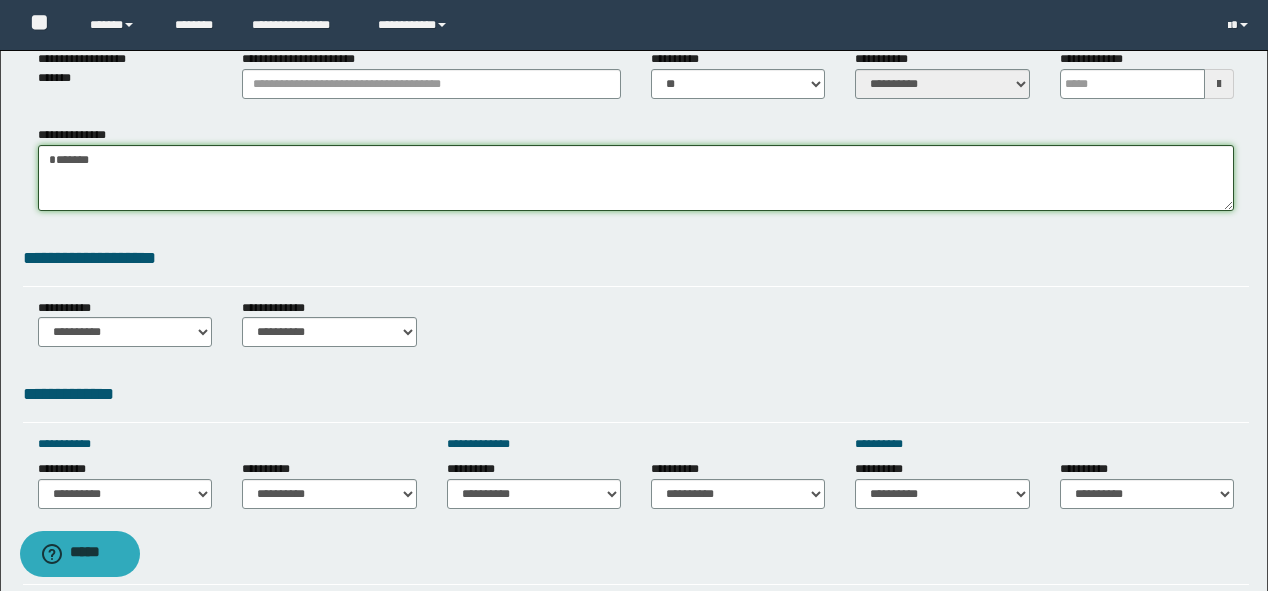 click on "**********" at bounding box center (636, 178) 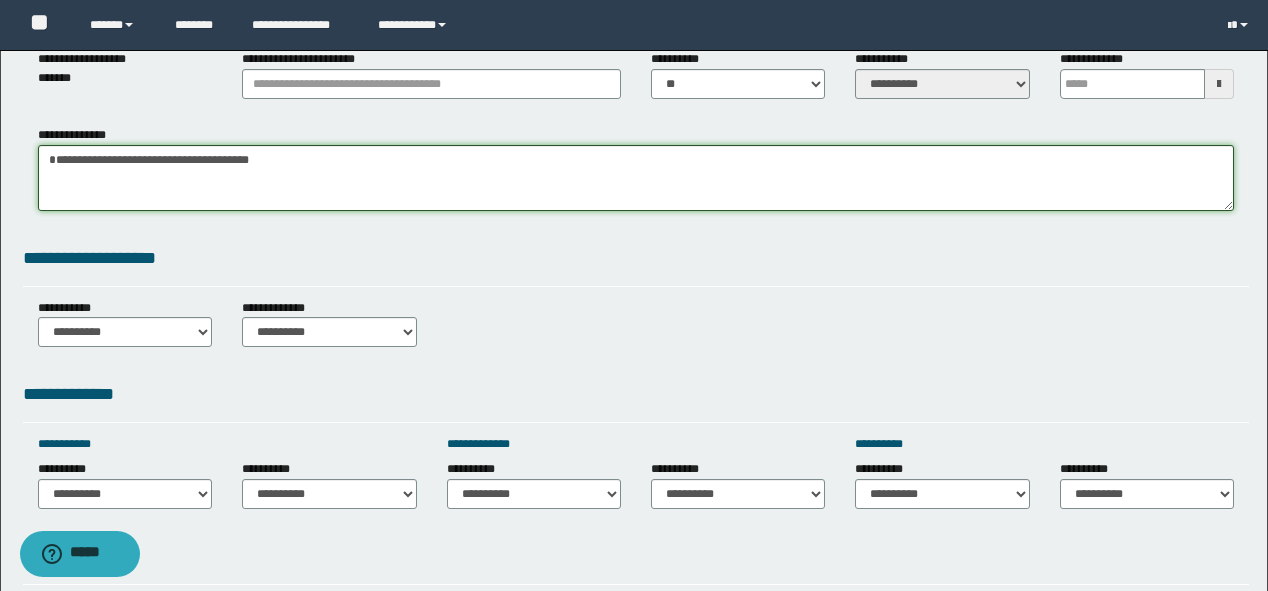 type on "**********" 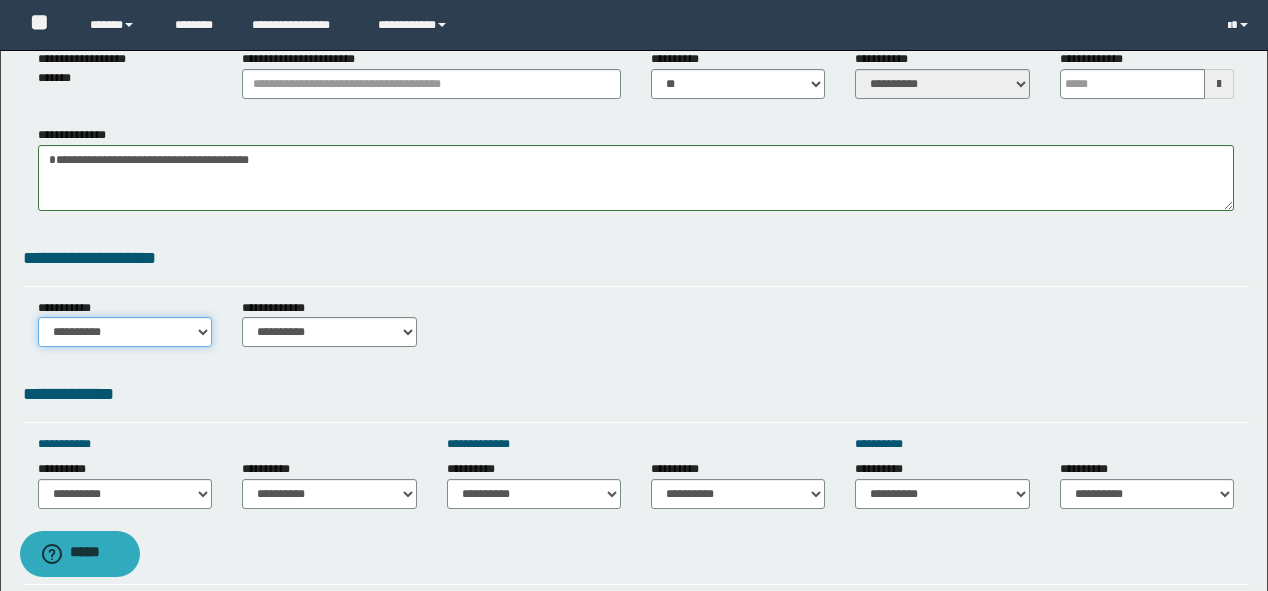 click on "**********" at bounding box center (125, 332) 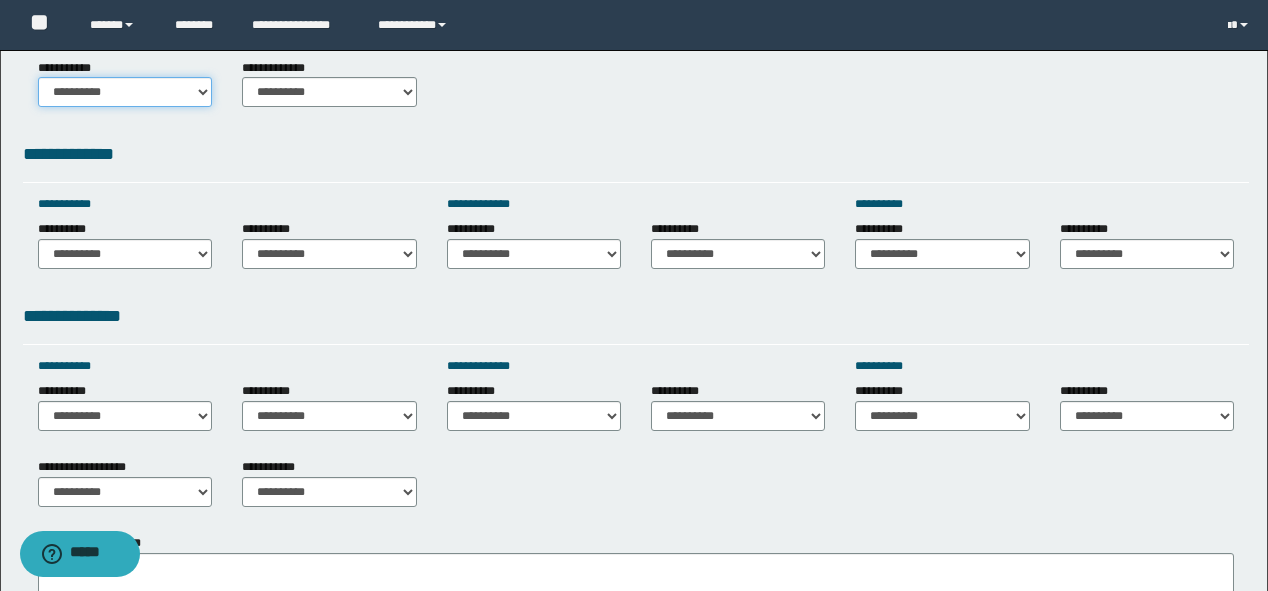 scroll, scrollTop: 640, scrollLeft: 0, axis: vertical 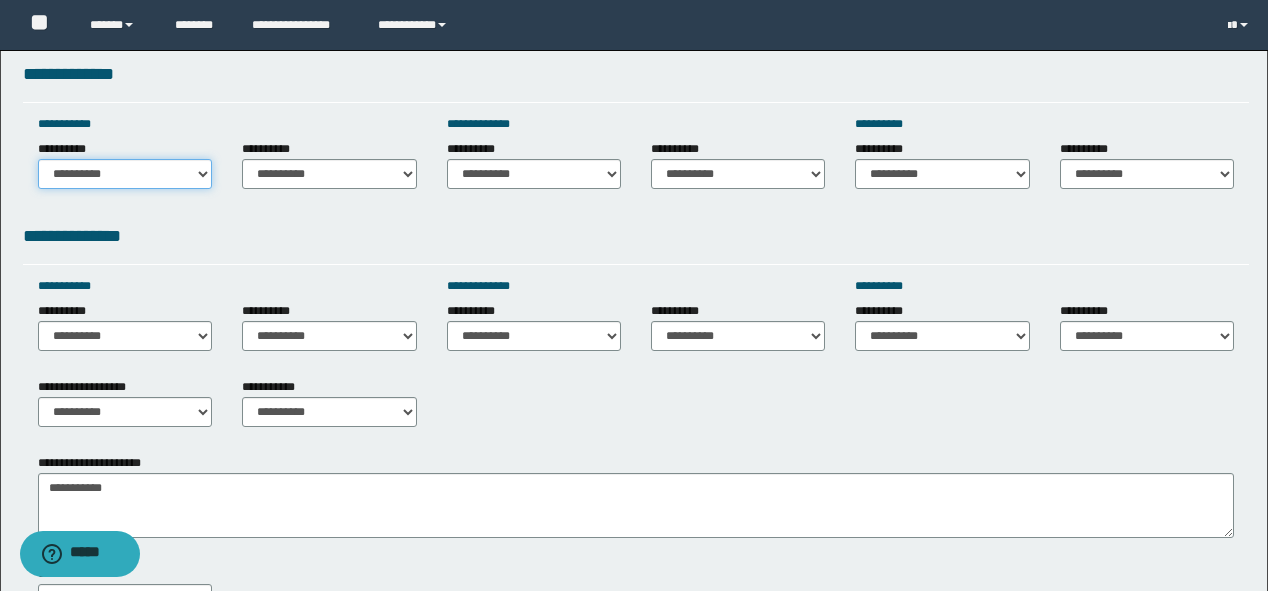 click on "**********" at bounding box center (125, 174) 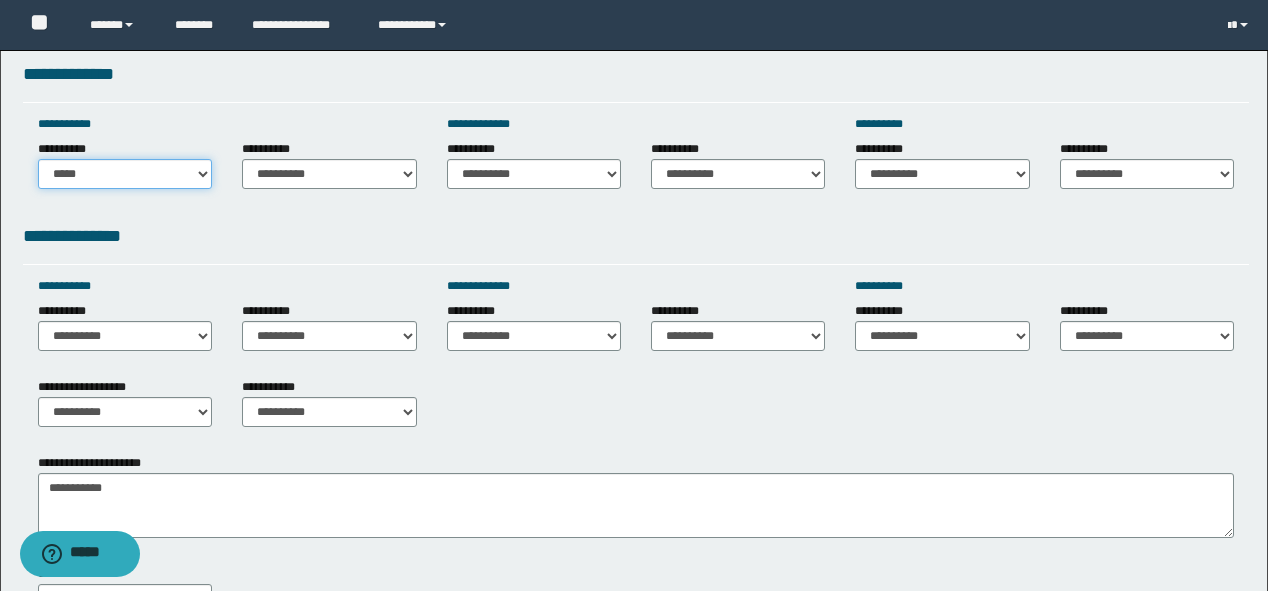 click on "**********" at bounding box center [125, 174] 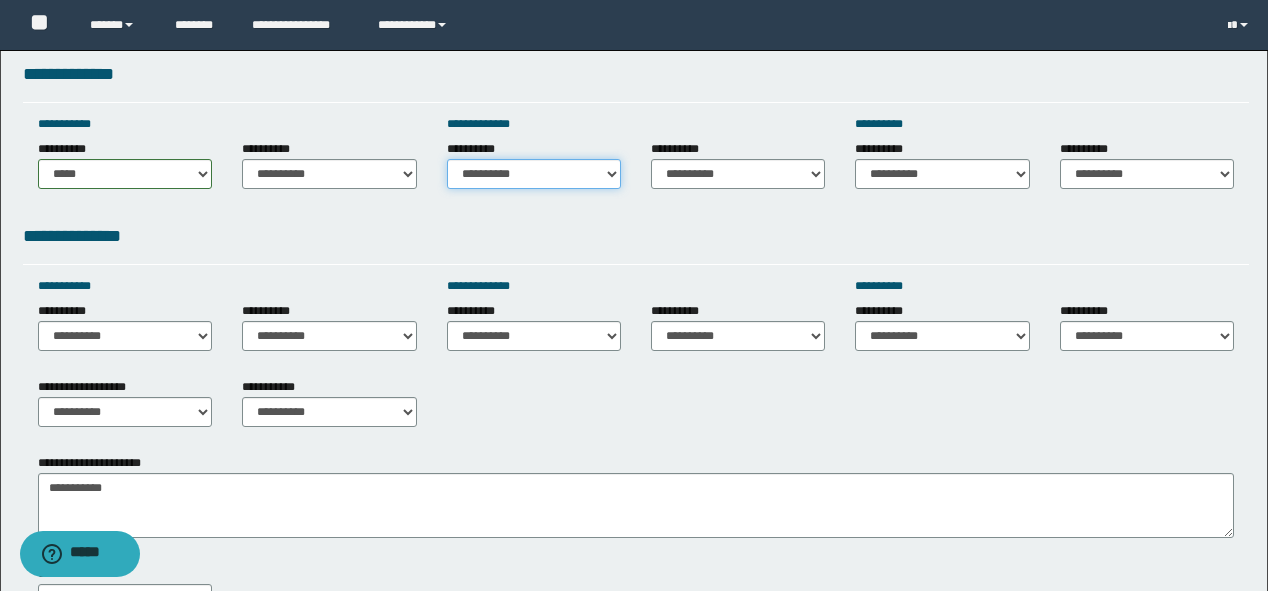 click on "**********" at bounding box center [534, 174] 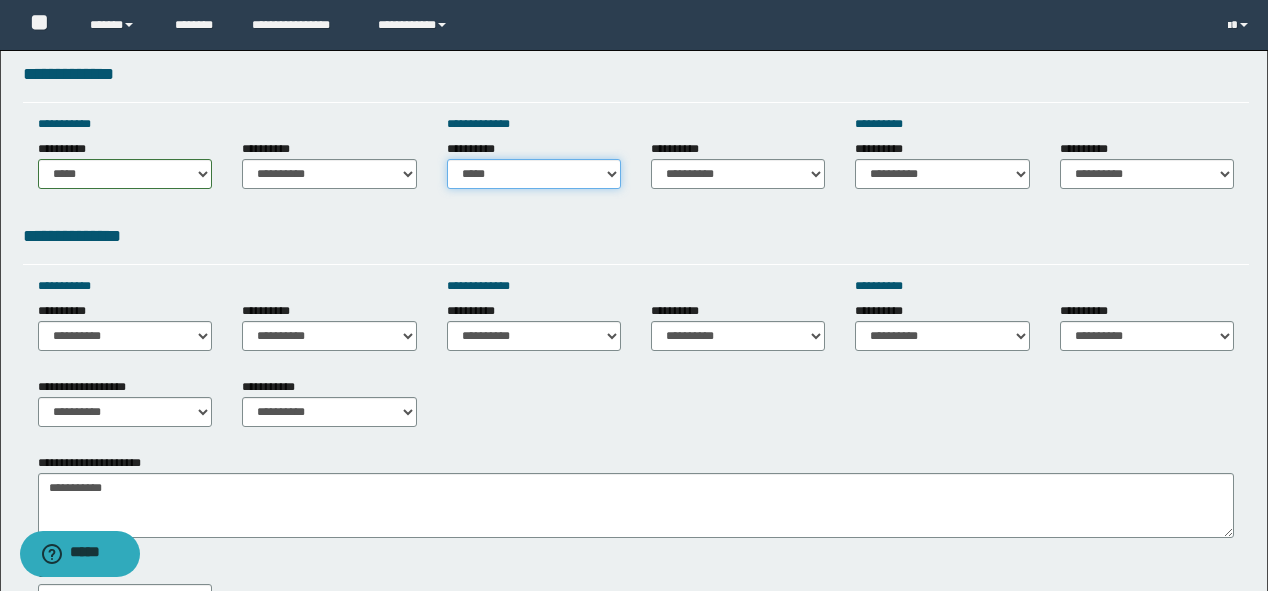 click on "**********" at bounding box center [534, 174] 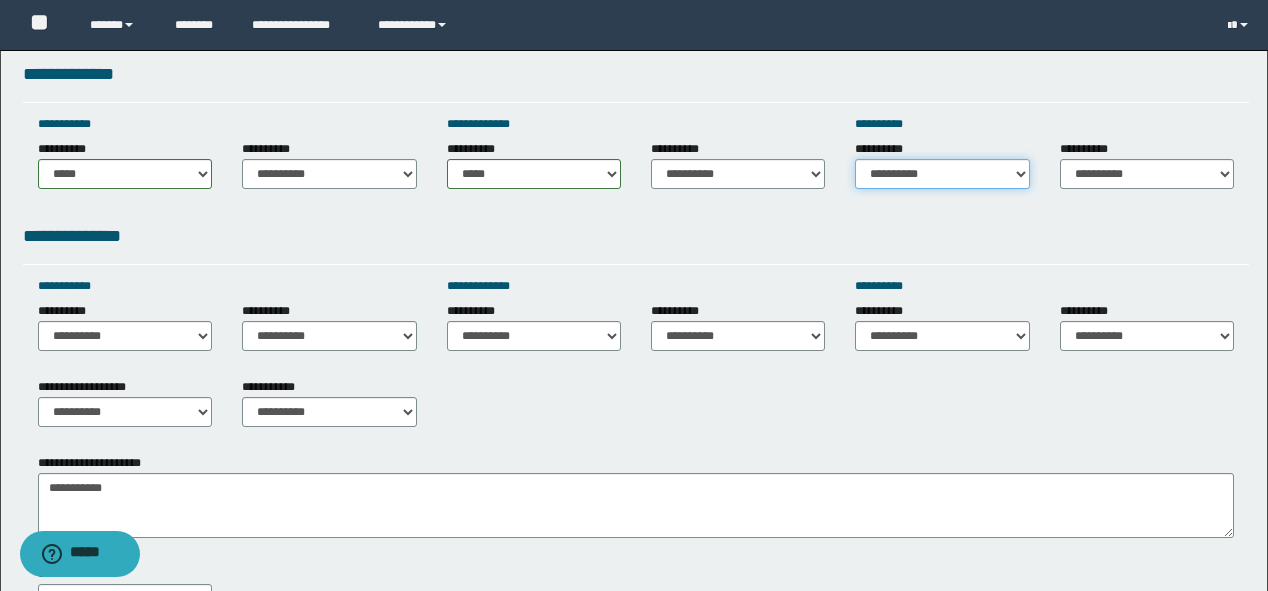 click on "**********" at bounding box center [942, 174] 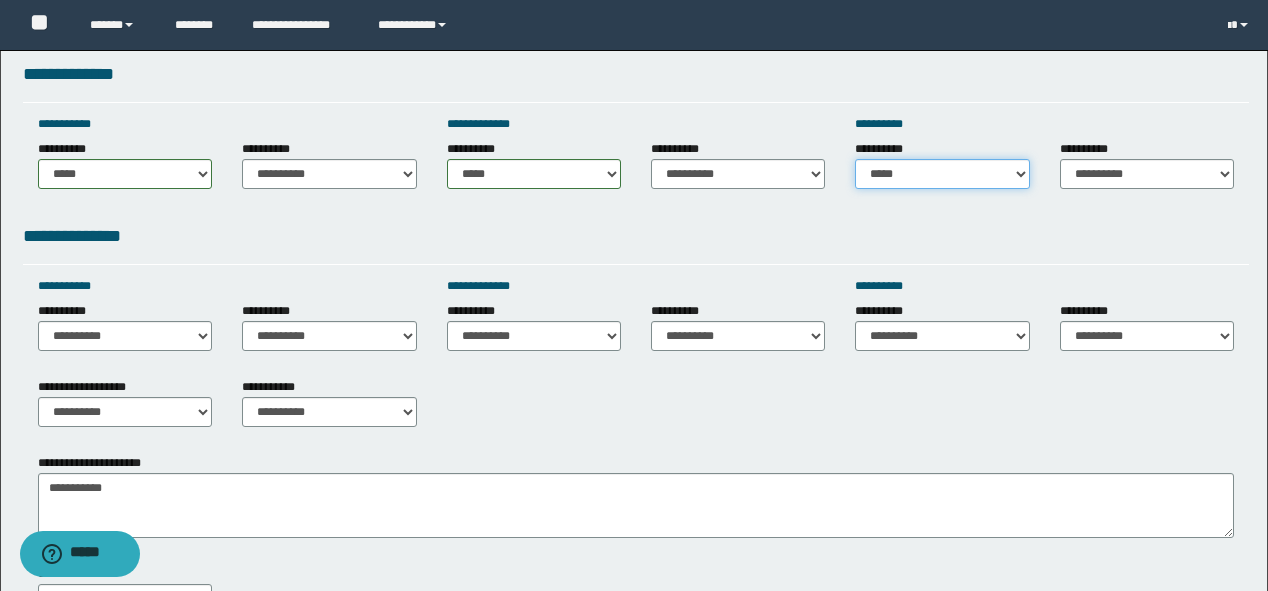 click on "**********" at bounding box center [942, 174] 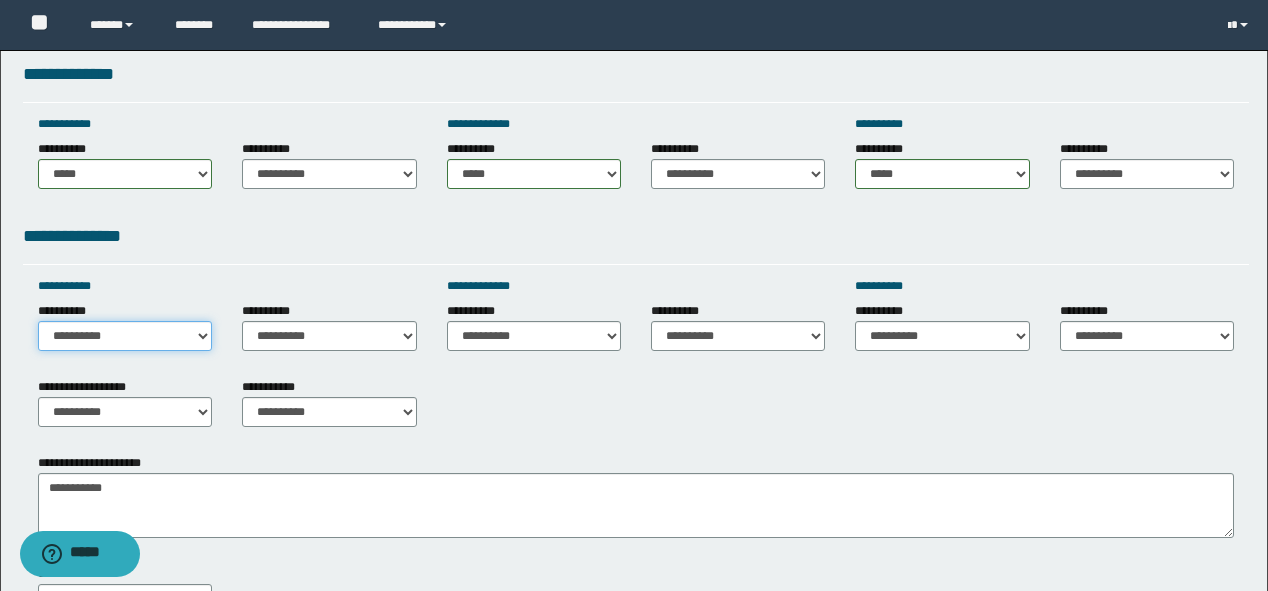 click on "**********" at bounding box center (125, 336) 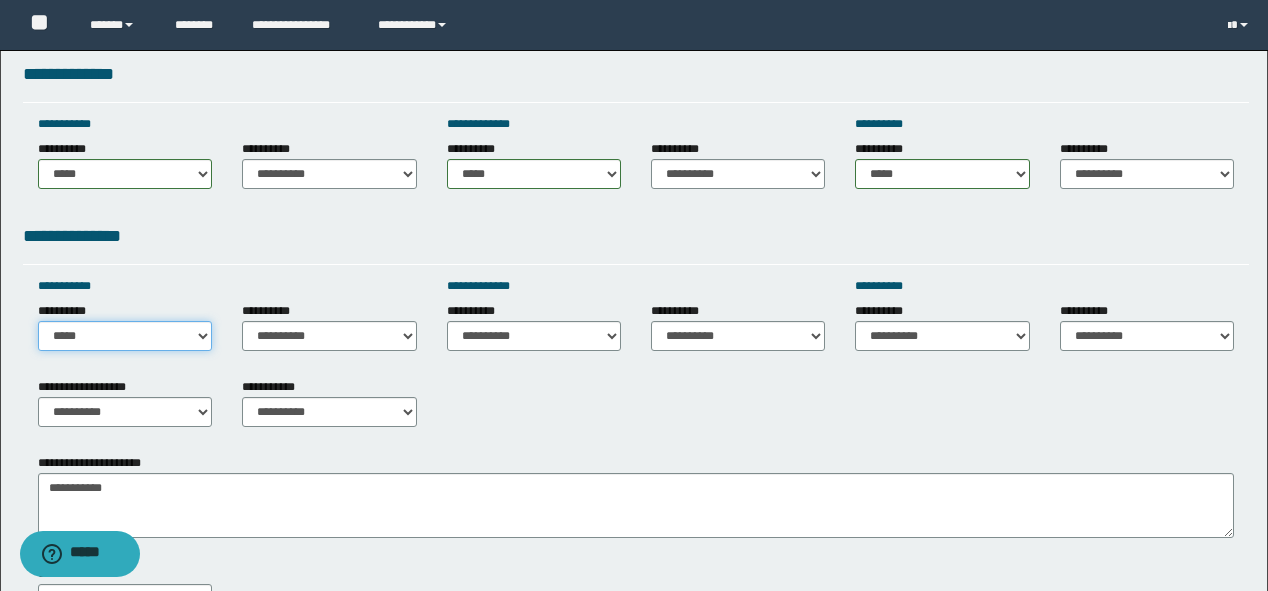 click on "**********" at bounding box center [125, 336] 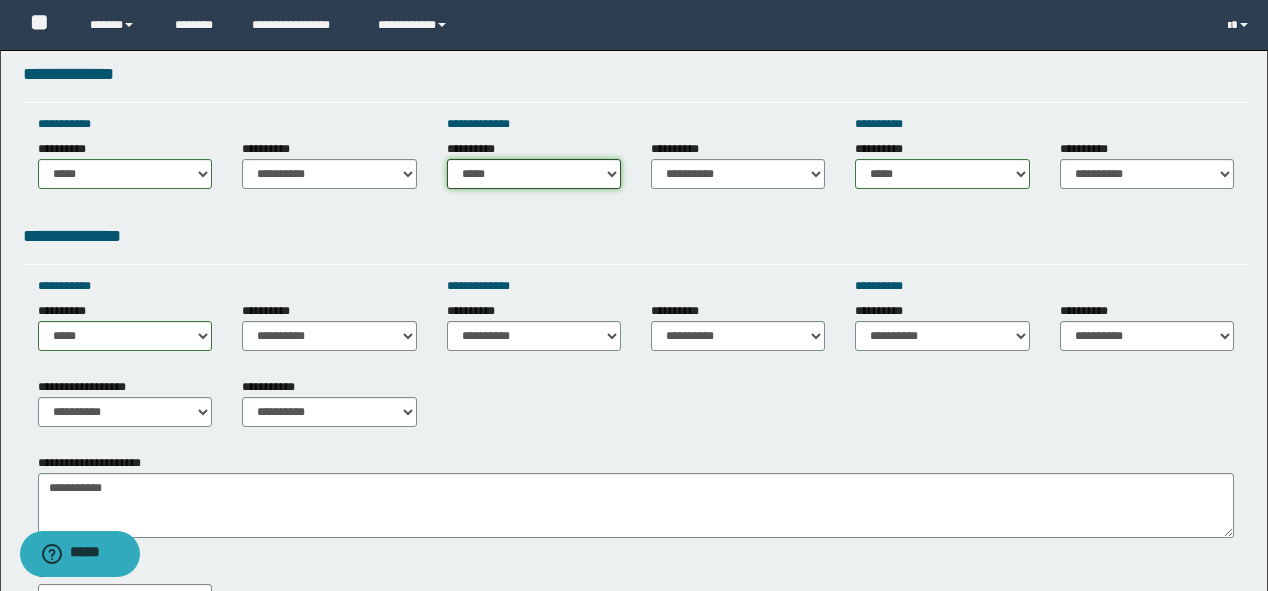click on "**********" at bounding box center (534, 174) 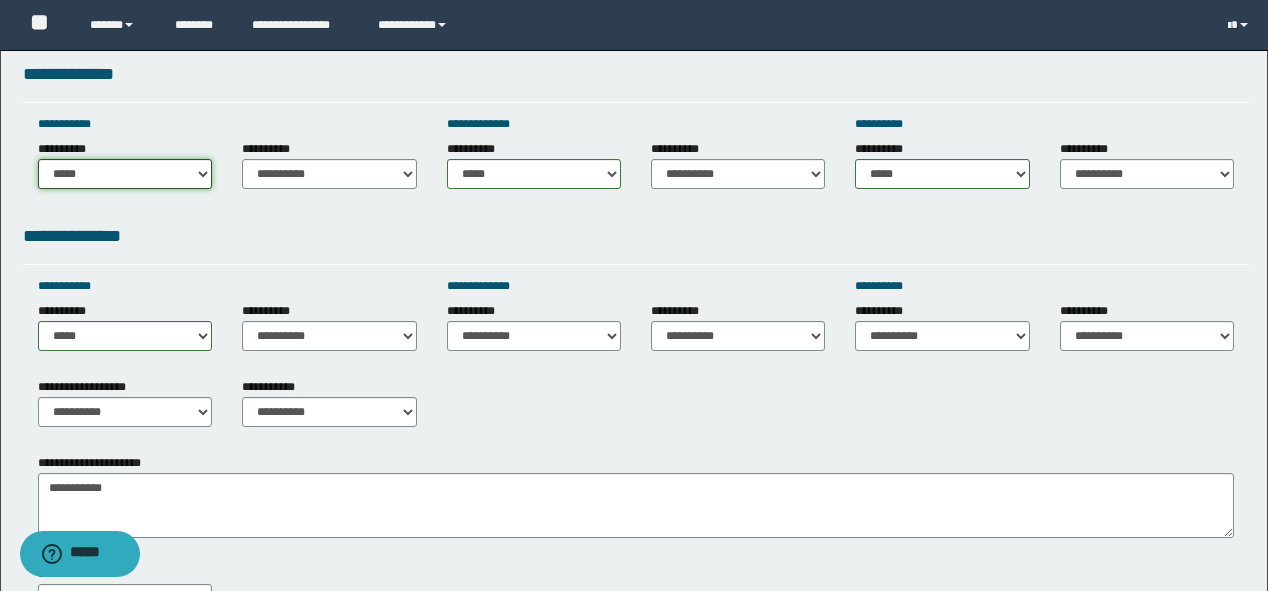 click on "**********" at bounding box center [125, 174] 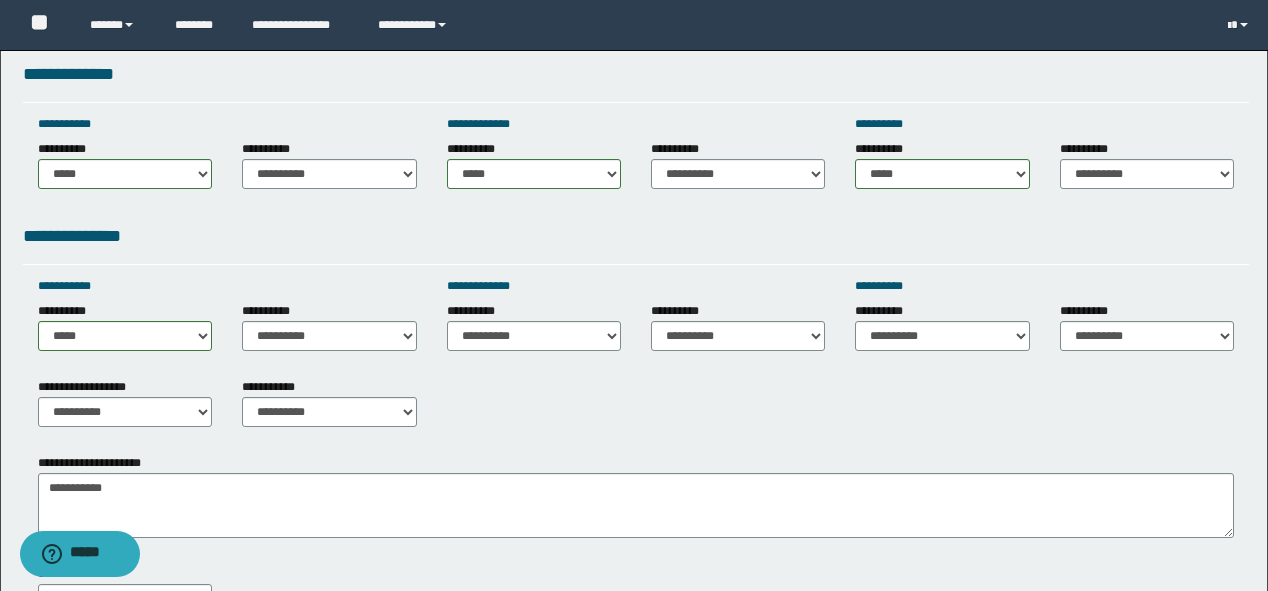 click on "**********" at bounding box center [636, 410] 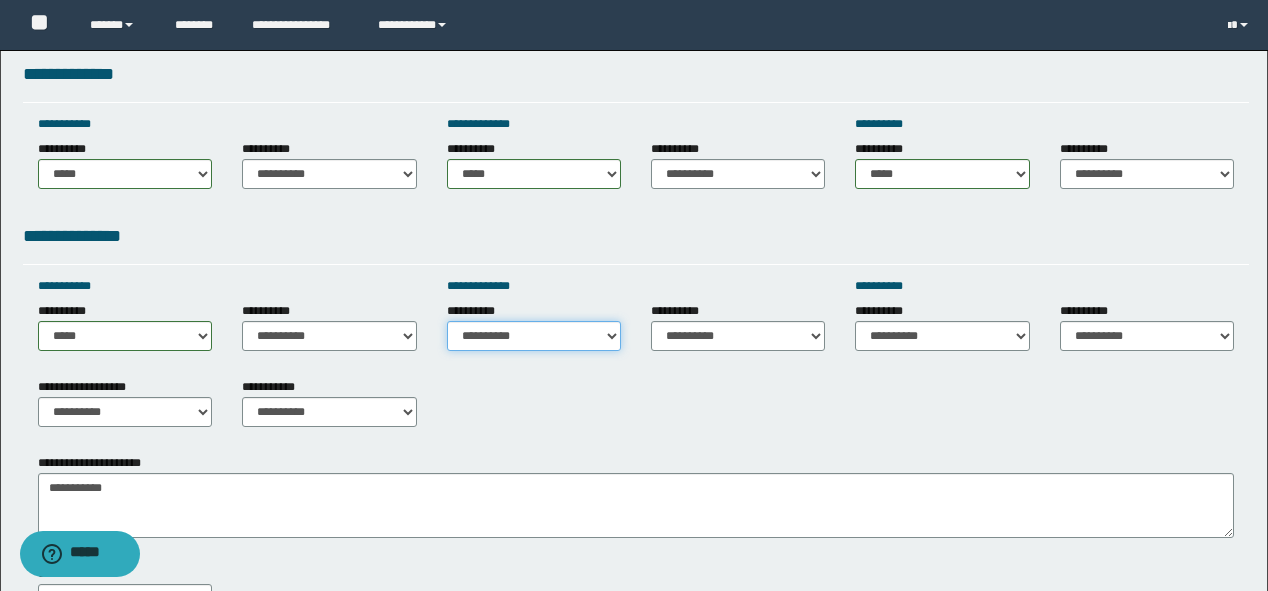 click on "**********" at bounding box center [534, 336] 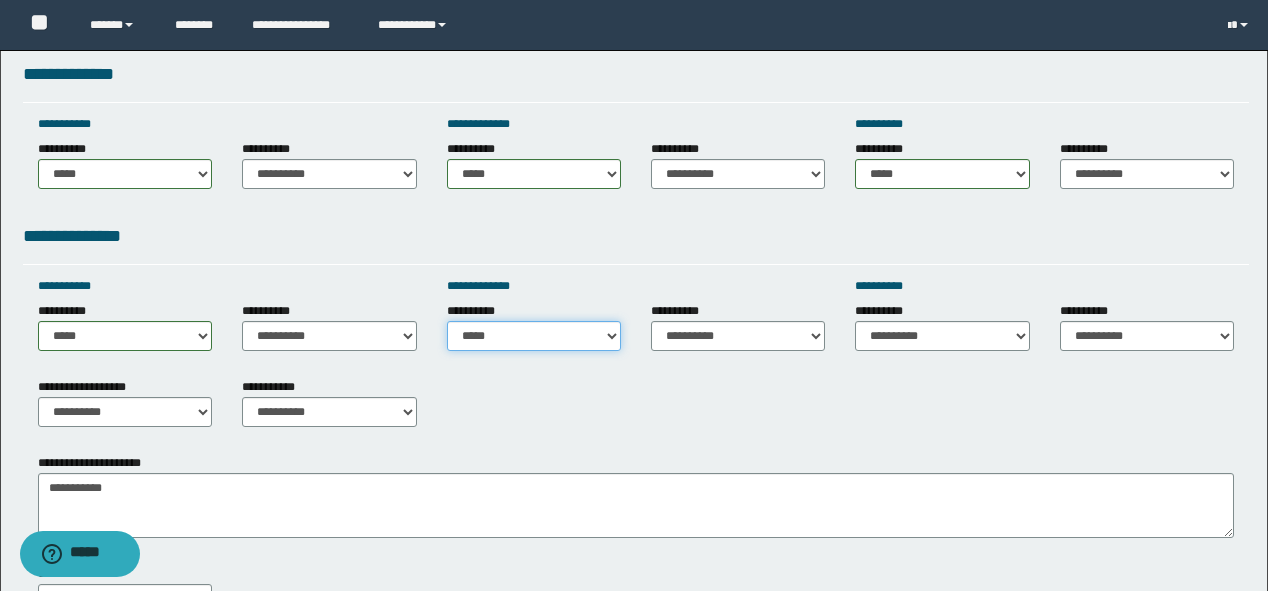 click on "**********" at bounding box center (534, 336) 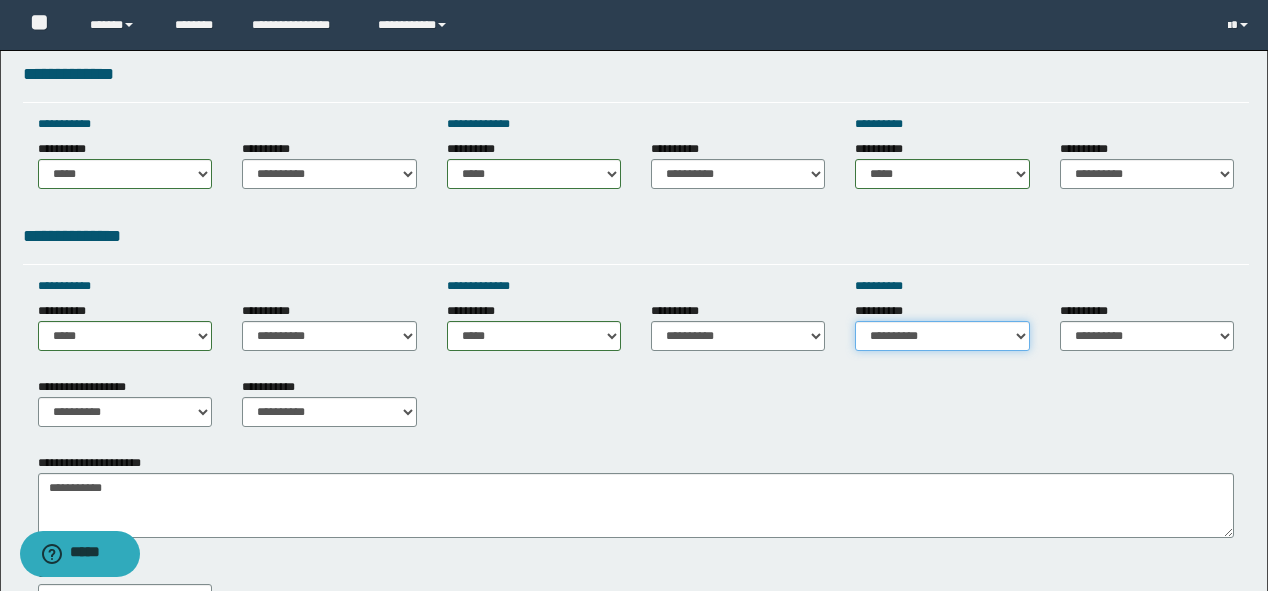 drag, startPoint x: 914, startPoint y: 335, endPoint x: 931, endPoint y: 364, distance: 33.61547 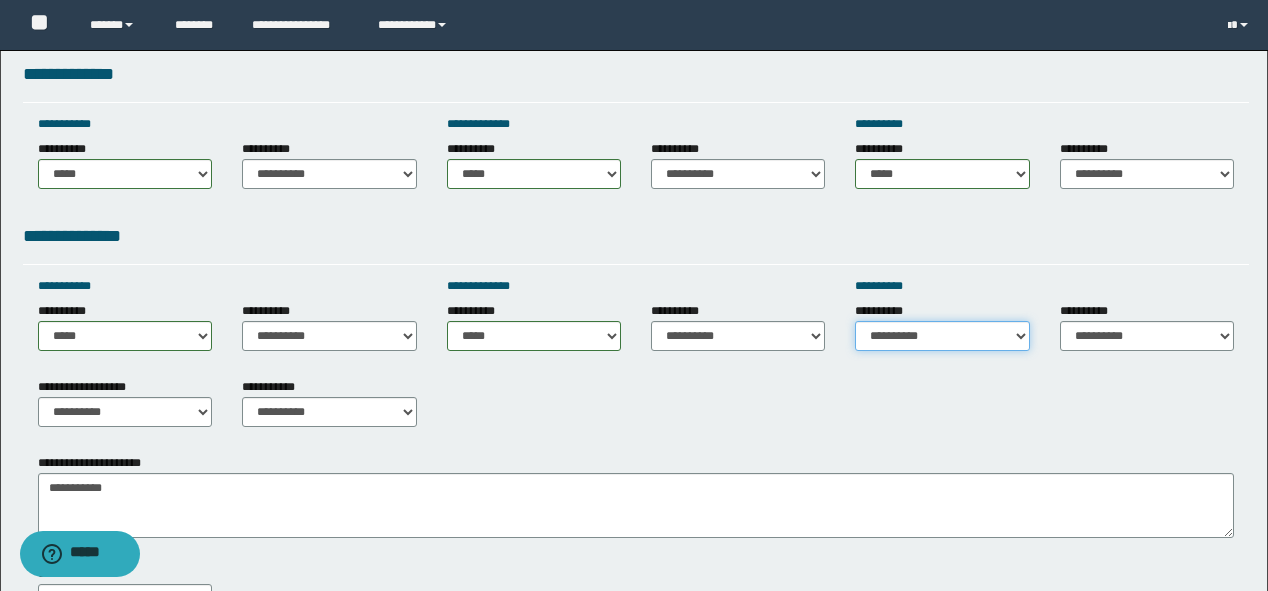 select on "*****" 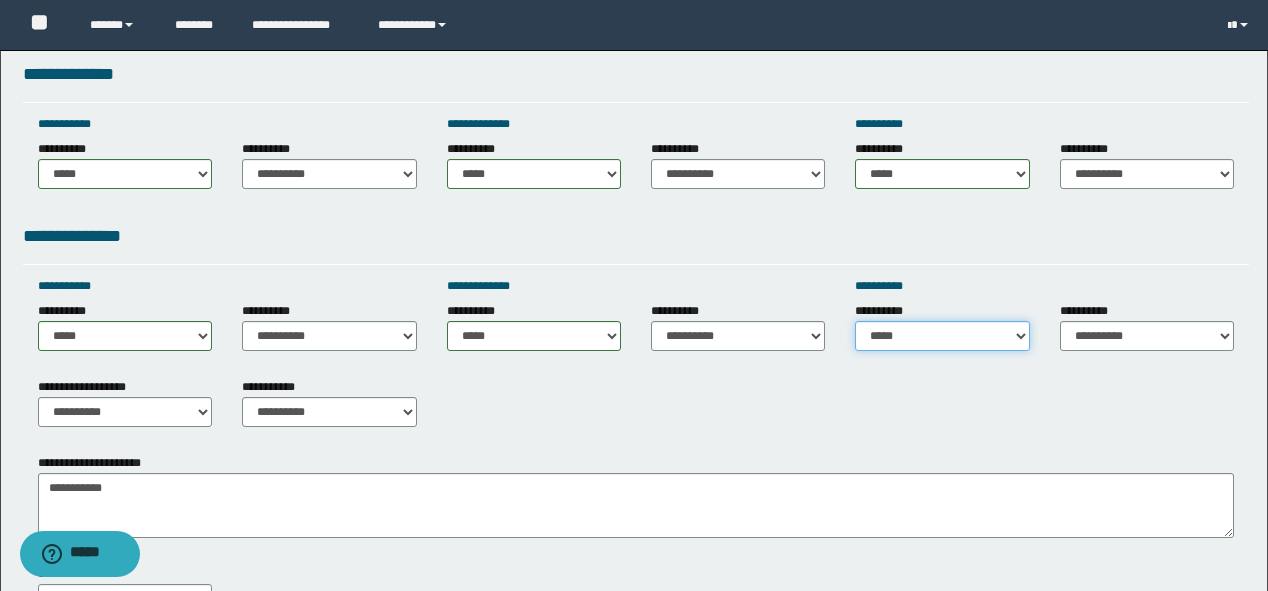 click on "**********" at bounding box center (942, 336) 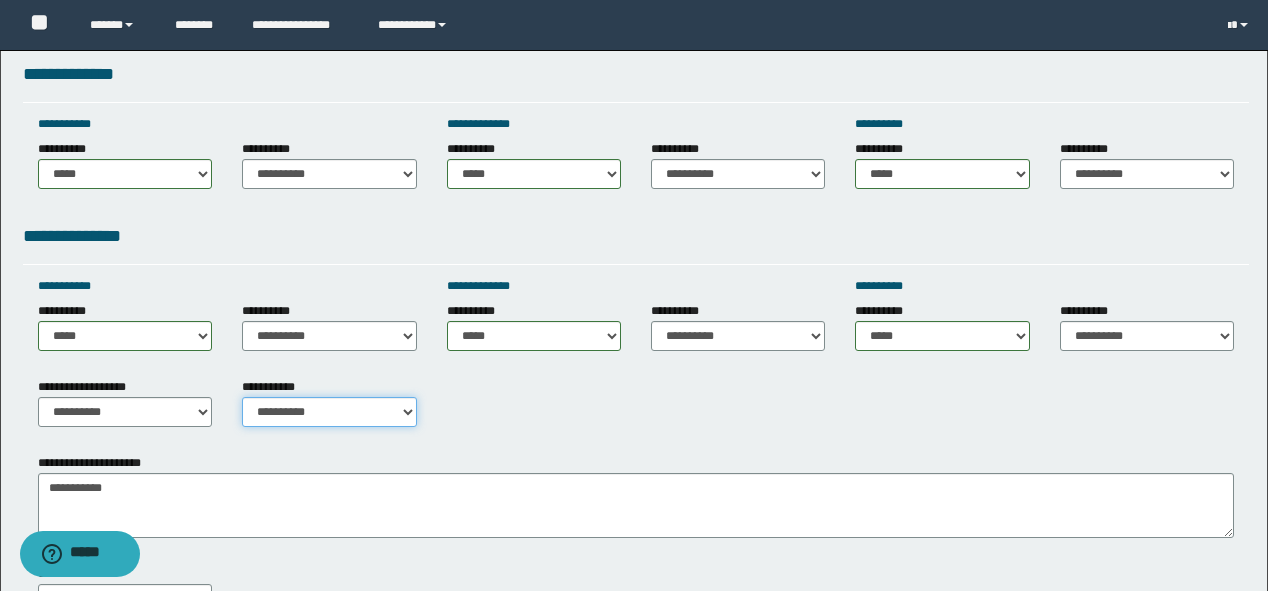 click on "**********" at bounding box center (329, 412) 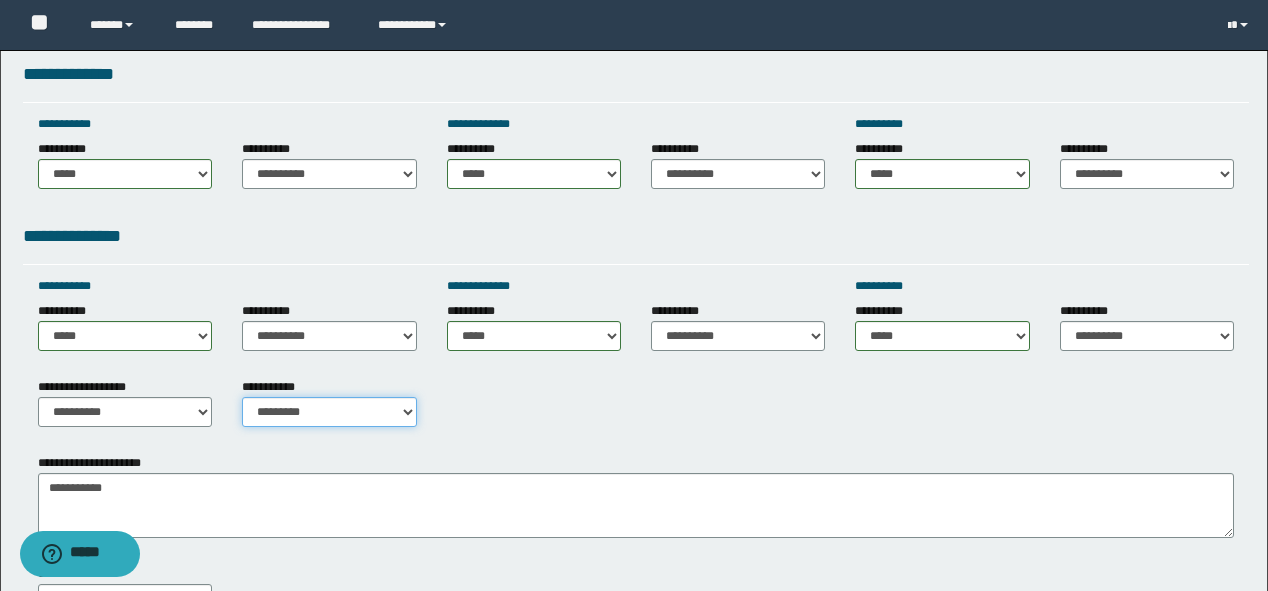 click on "**********" at bounding box center (329, 412) 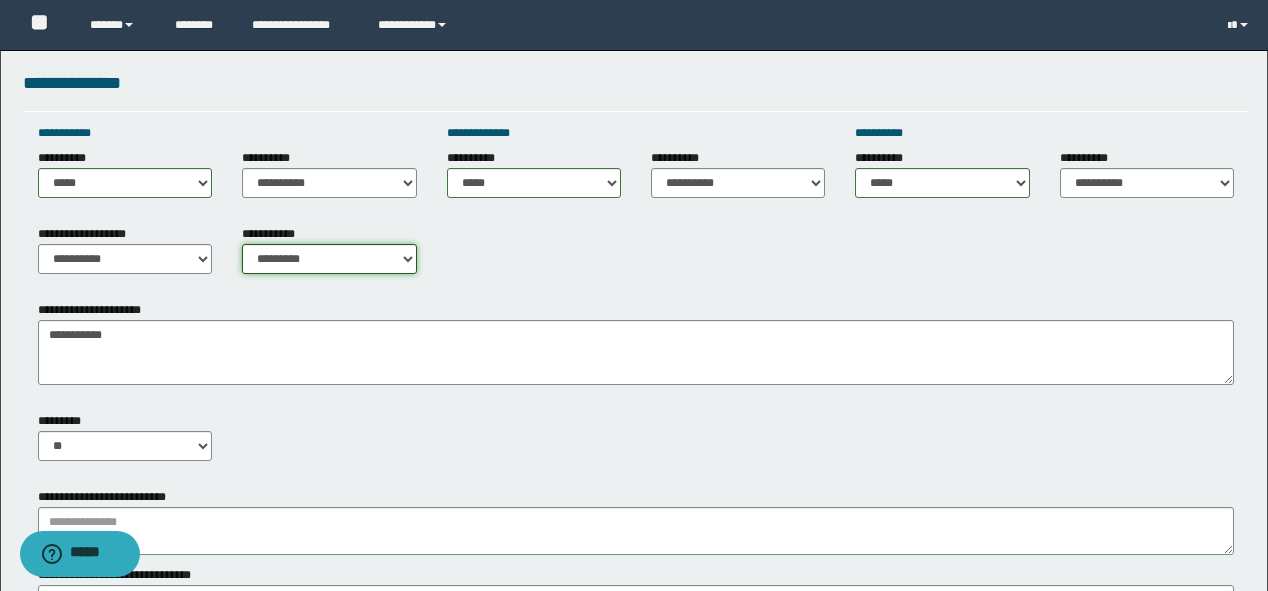 scroll, scrollTop: 800, scrollLeft: 0, axis: vertical 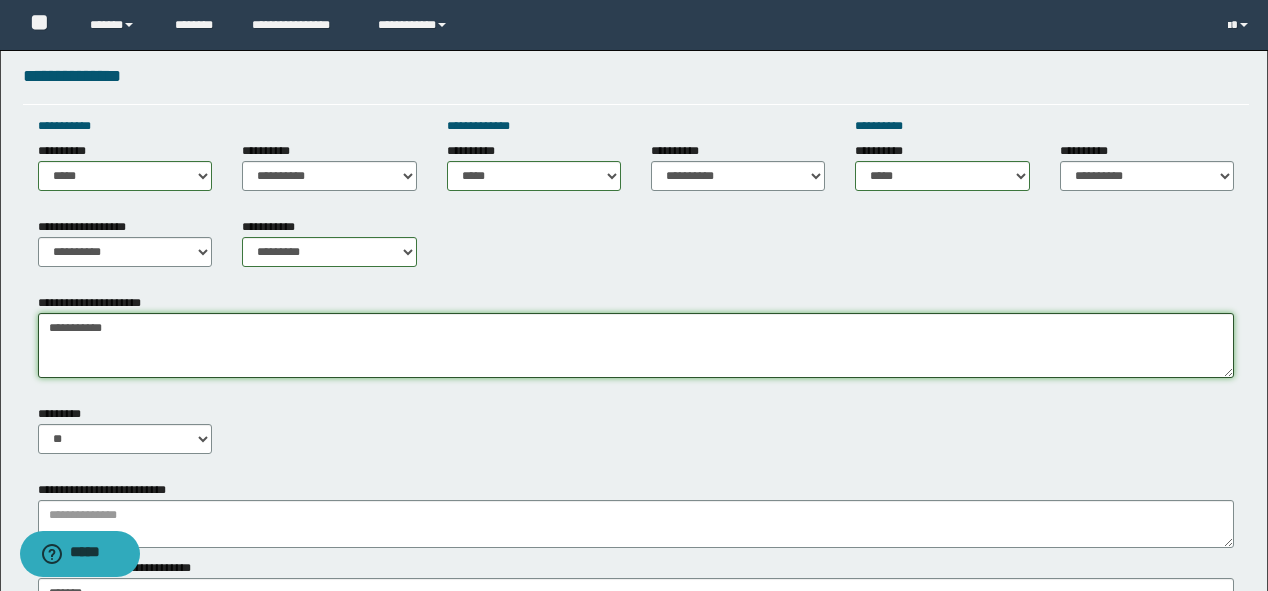 drag, startPoint x: 148, startPoint y: 329, endPoint x: 32, endPoint y: 324, distance: 116.10771 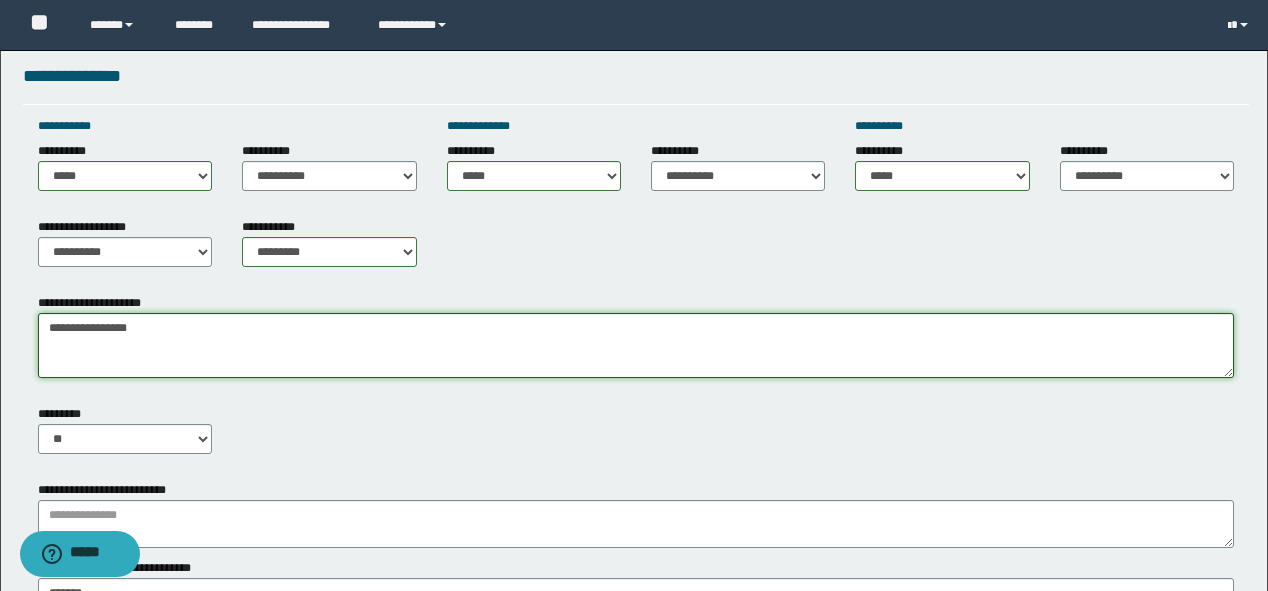 scroll, scrollTop: 960, scrollLeft: 0, axis: vertical 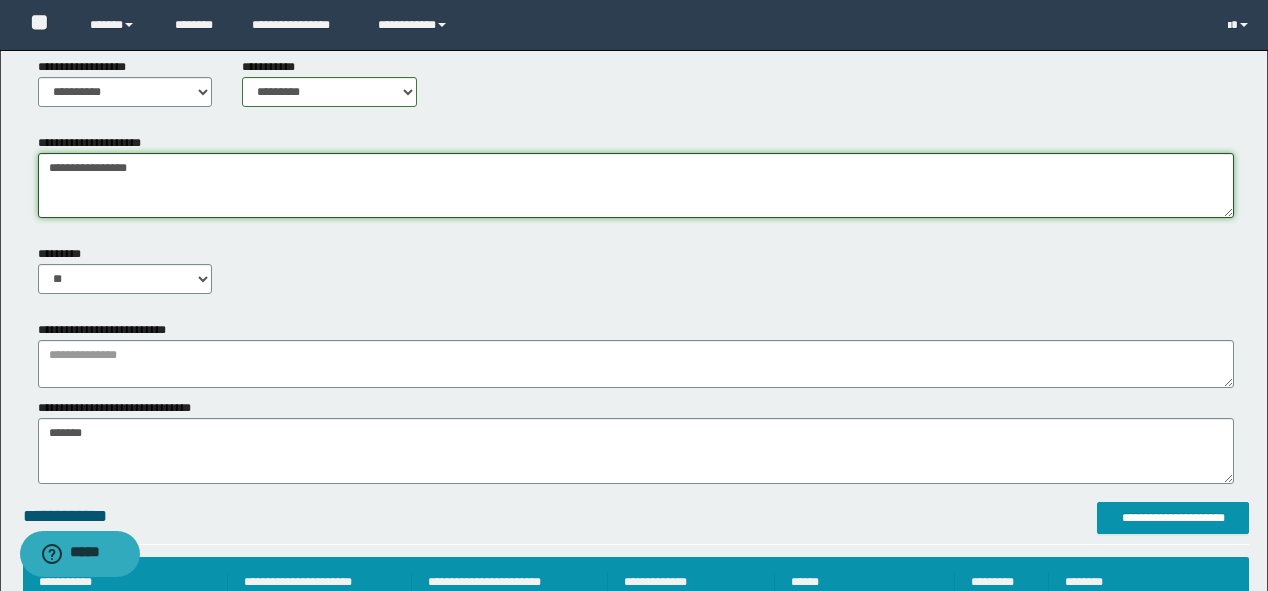 type on "**********" 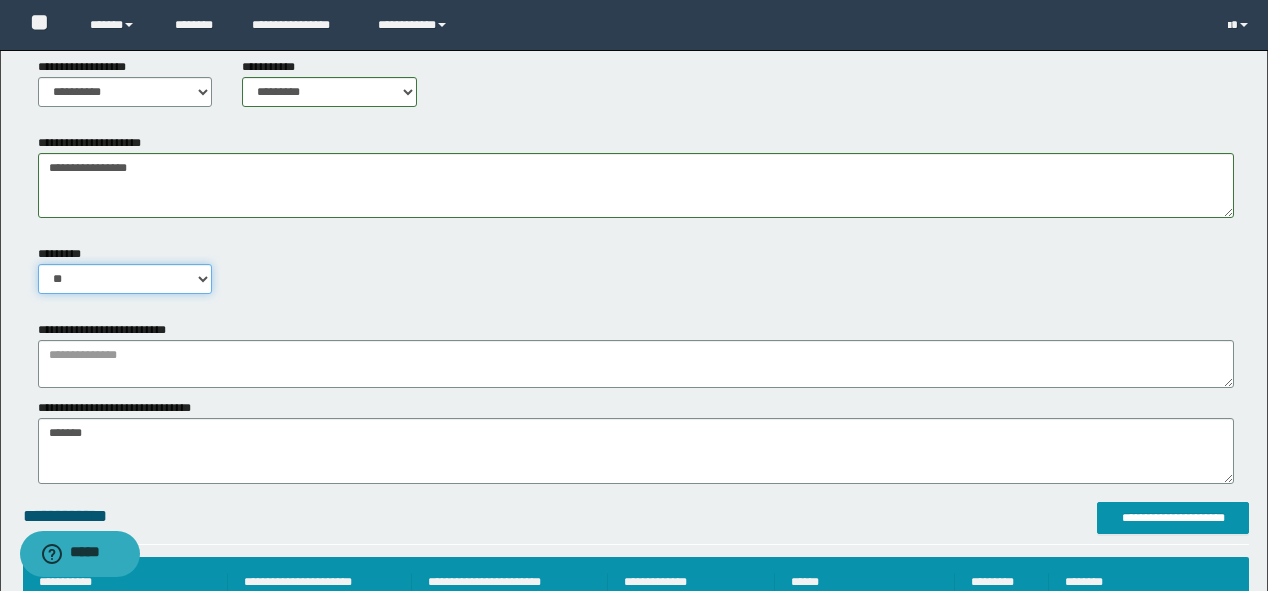 click on "**
**" at bounding box center [125, 279] 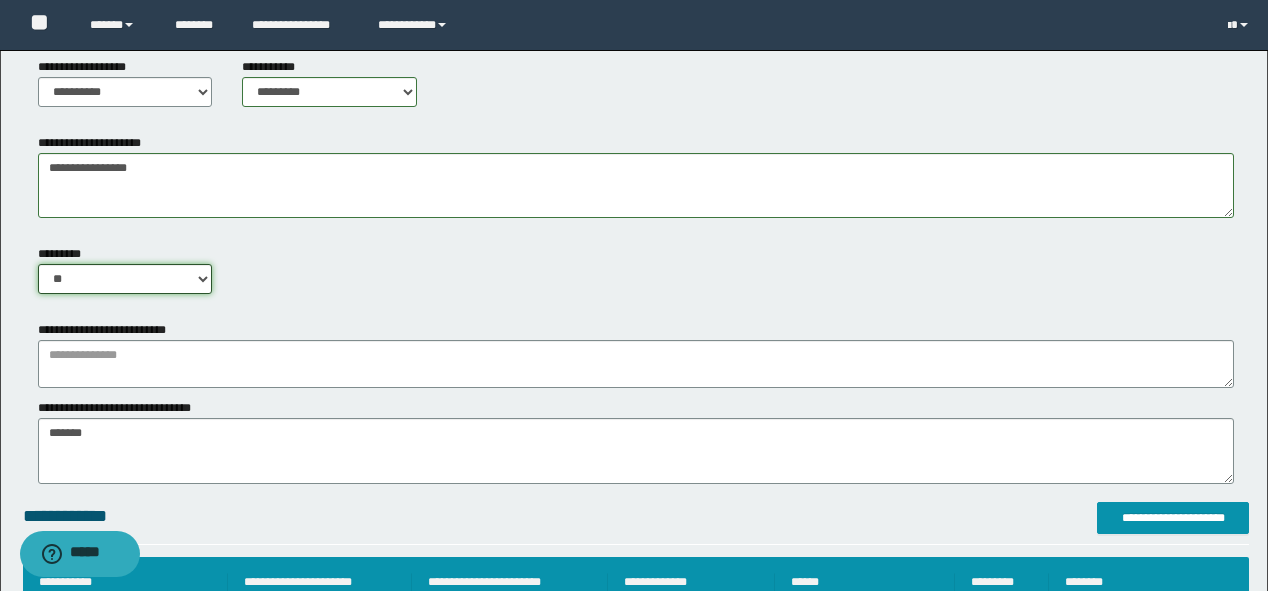 select on "****" 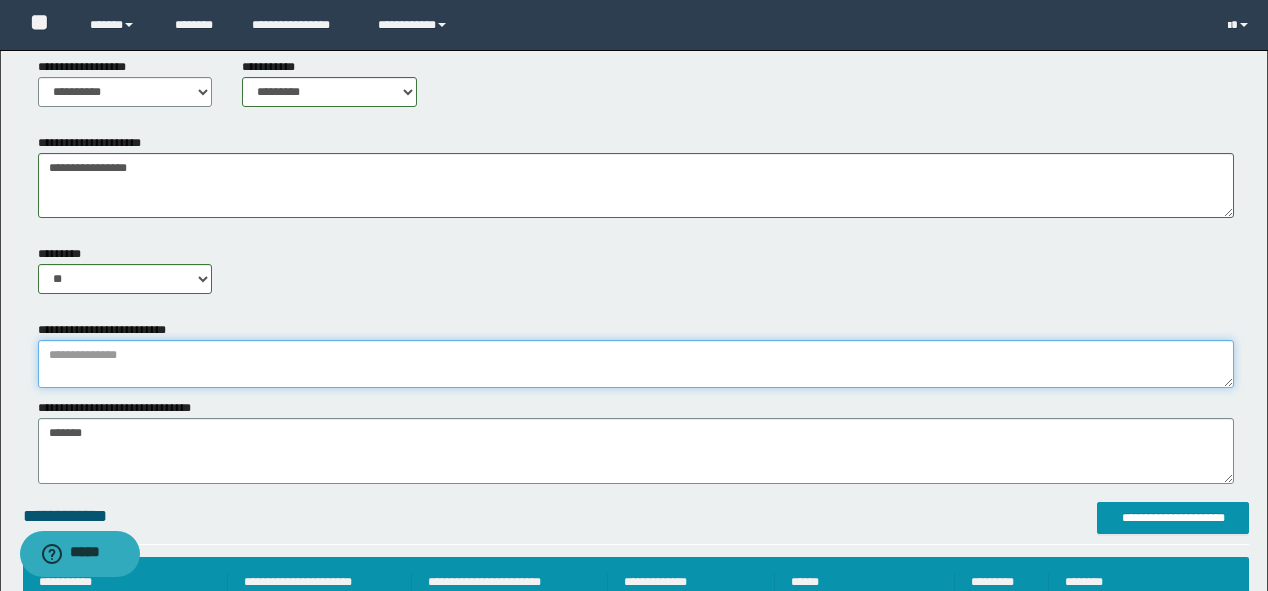 click at bounding box center [636, 364] 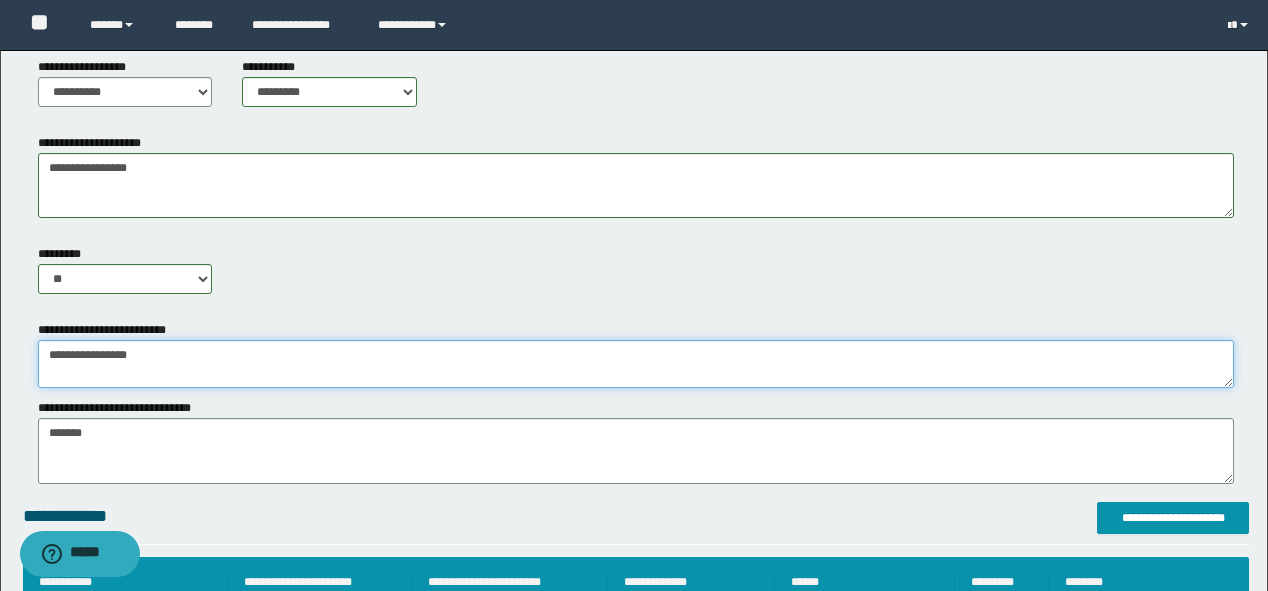 type on "**********" 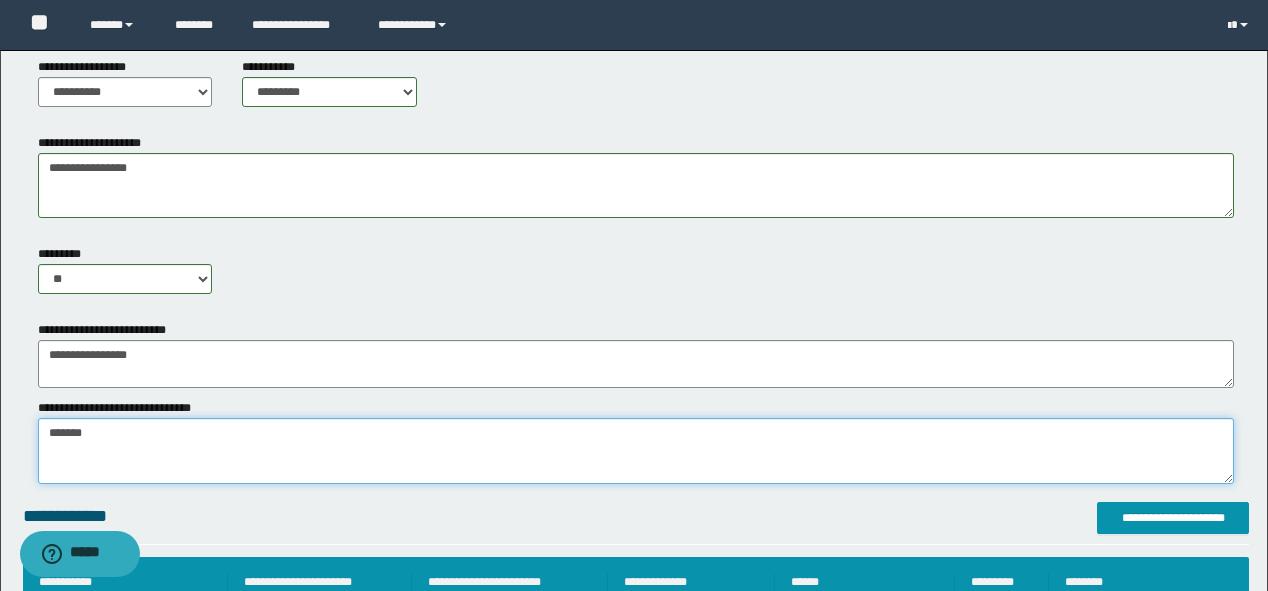 click on "*******" at bounding box center (636, 451) 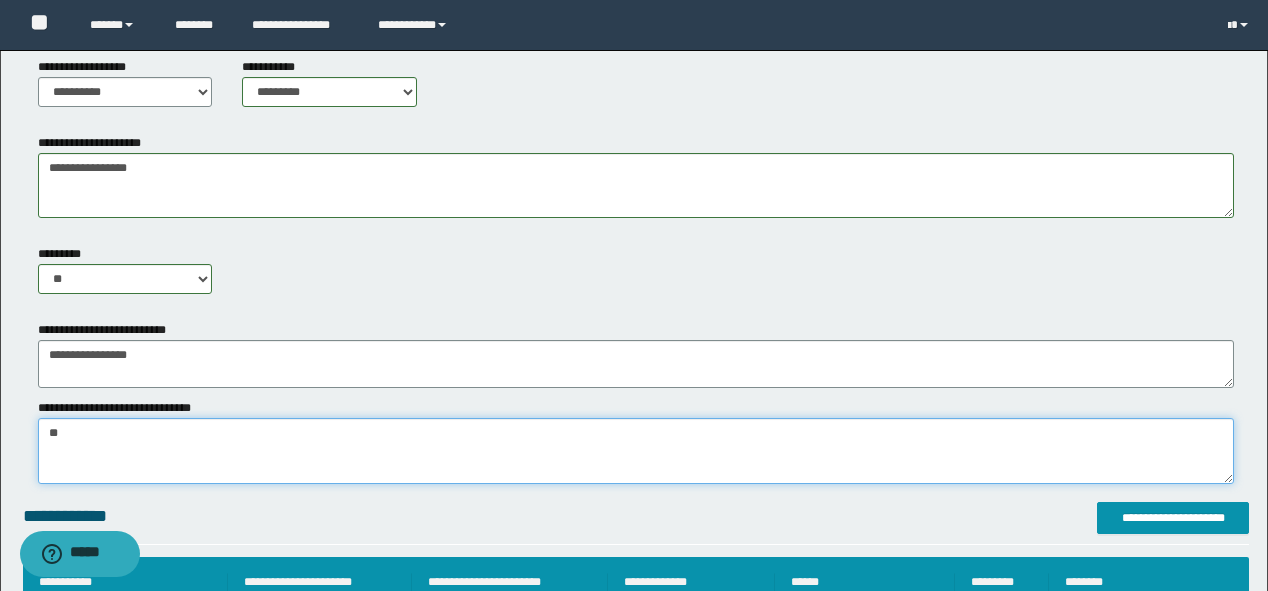 type on "*" 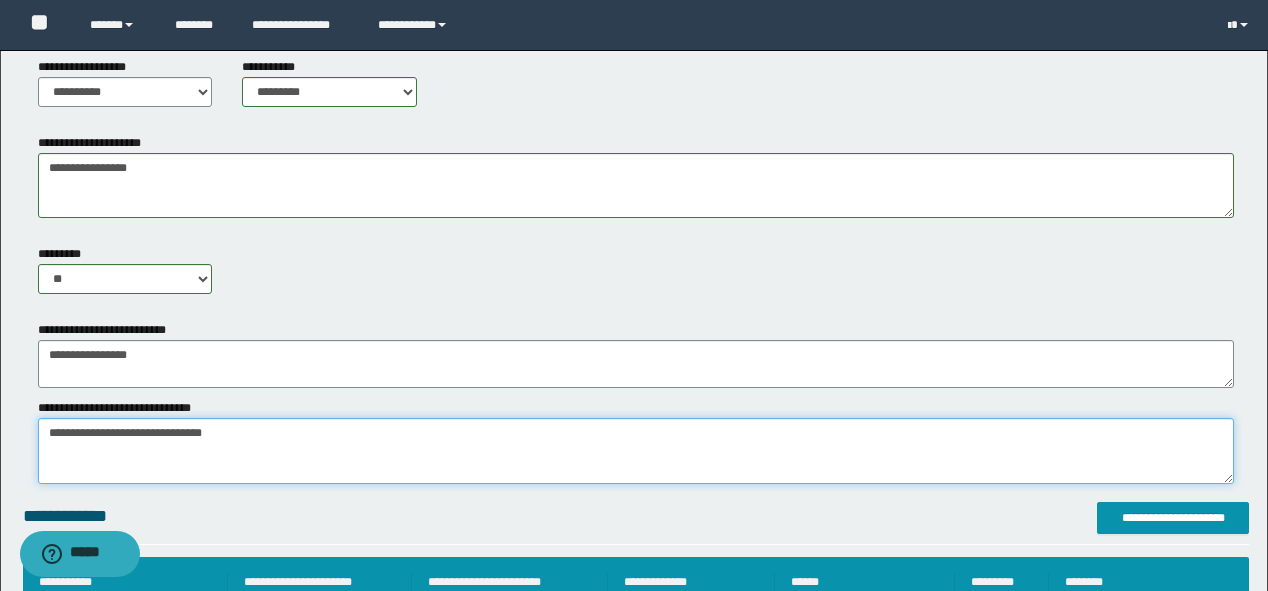 click on "*******" at bounding box center (636, 451) 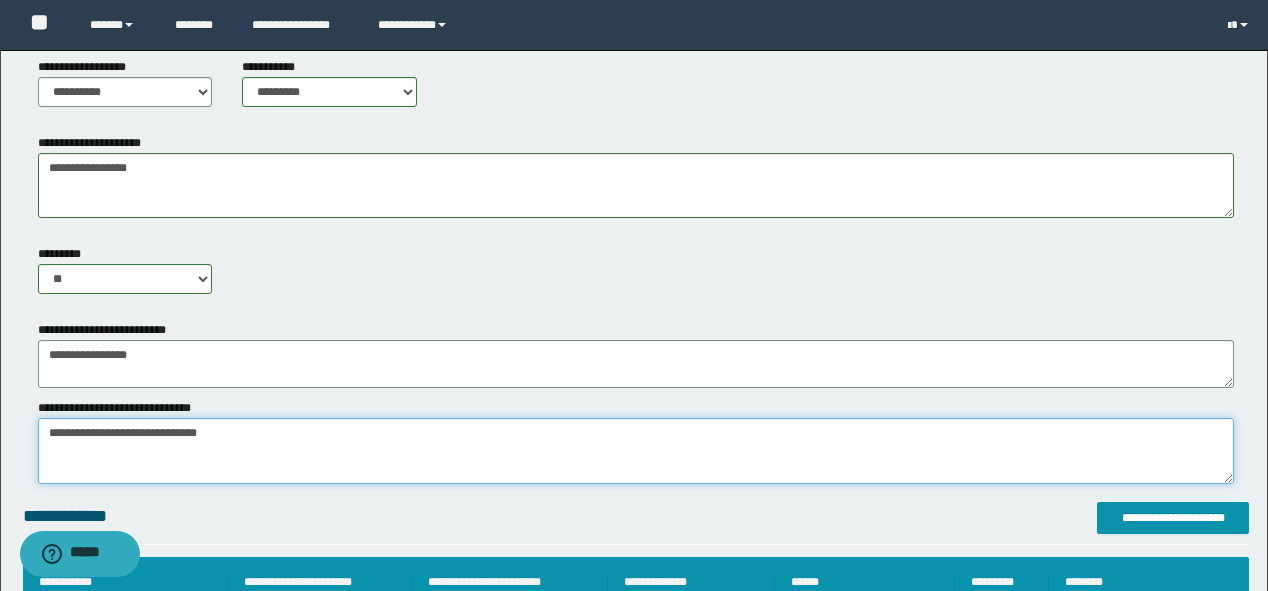 click on "*******" at bounding box center [636, 451] 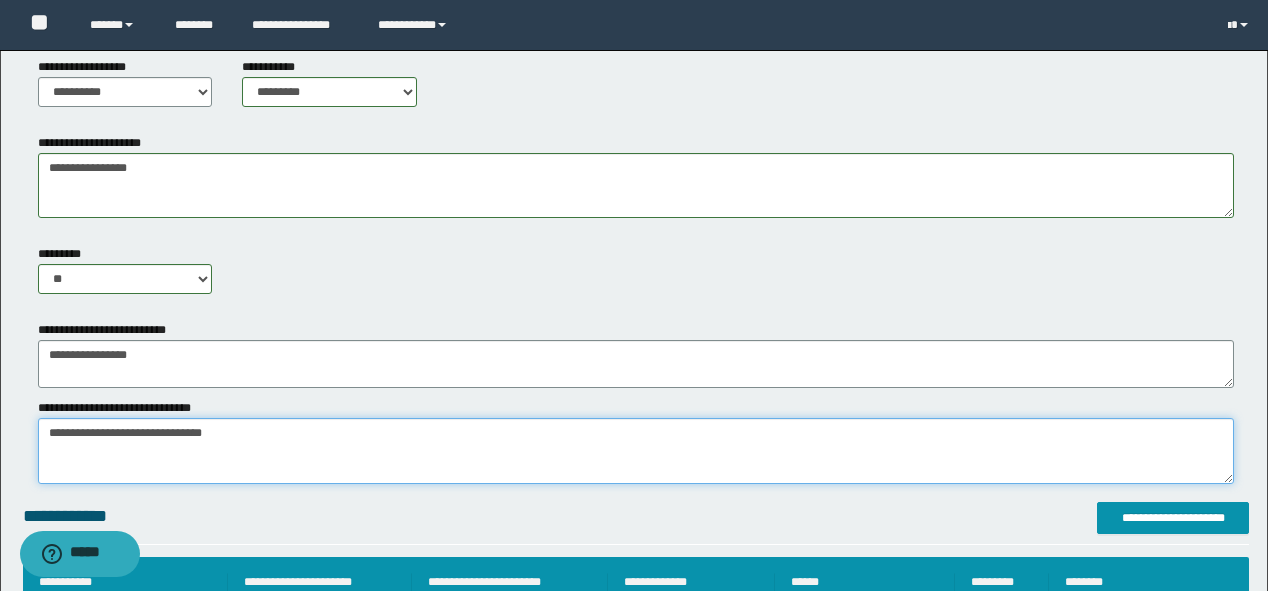 click on "*******" at bounding box center [636, 451] 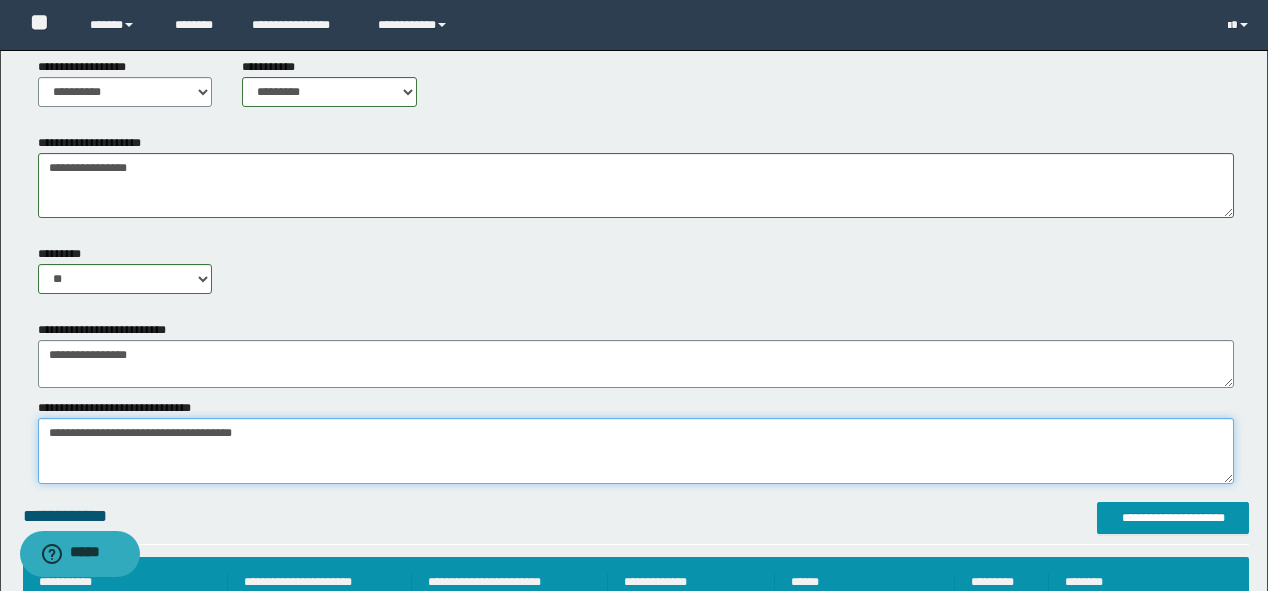 click on "*******" at bounding box center [636, 451] 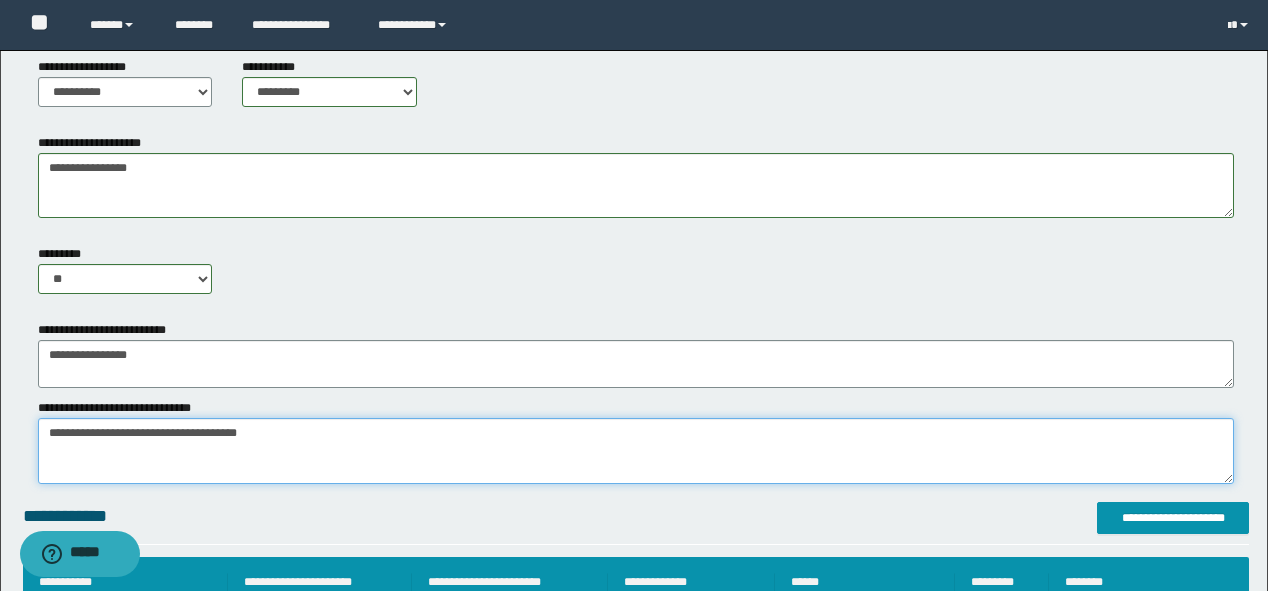drag, startPoint x: 256, startPoint y: 435, endPoint x: 204, endPoint y: 449, distance: 53.851646 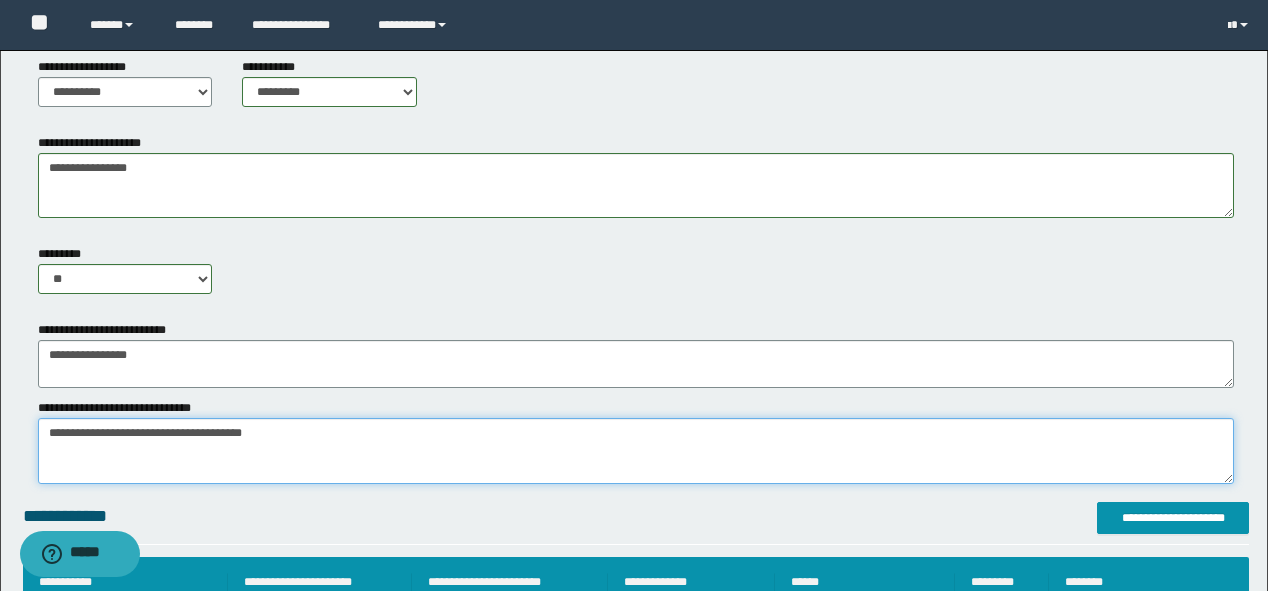 click on "*******" at bounding box center [636, 451] 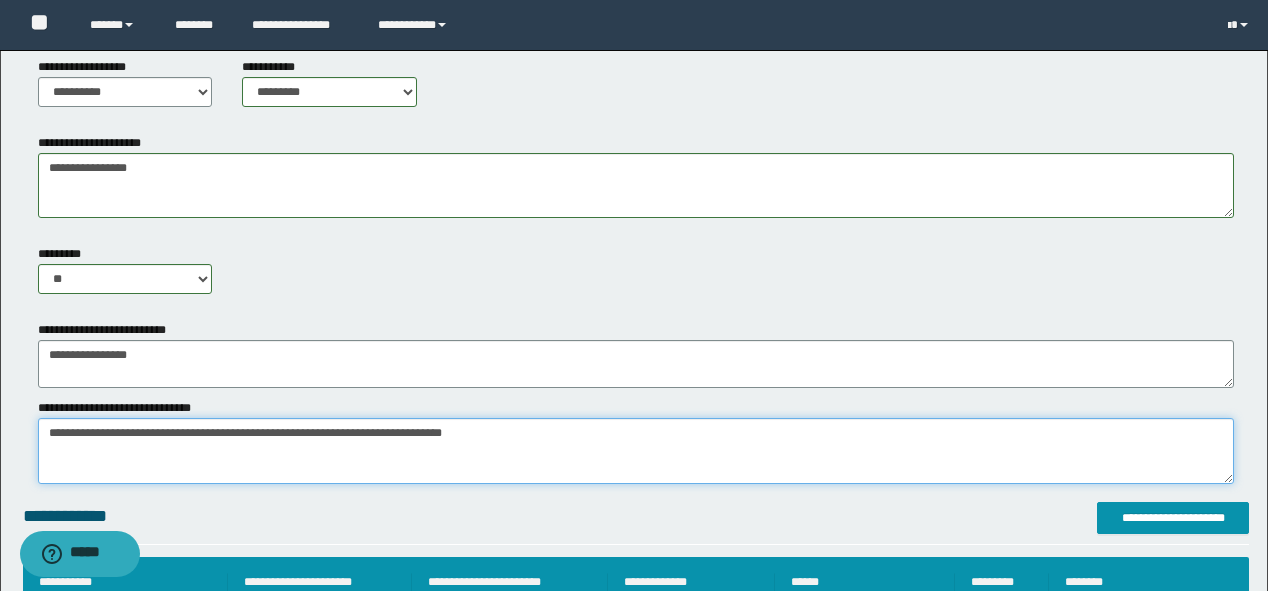 drag, startPoint x: 439, startPoint y: 434, endPoint x: 381, endPoint y: 456, distance: 62.03225 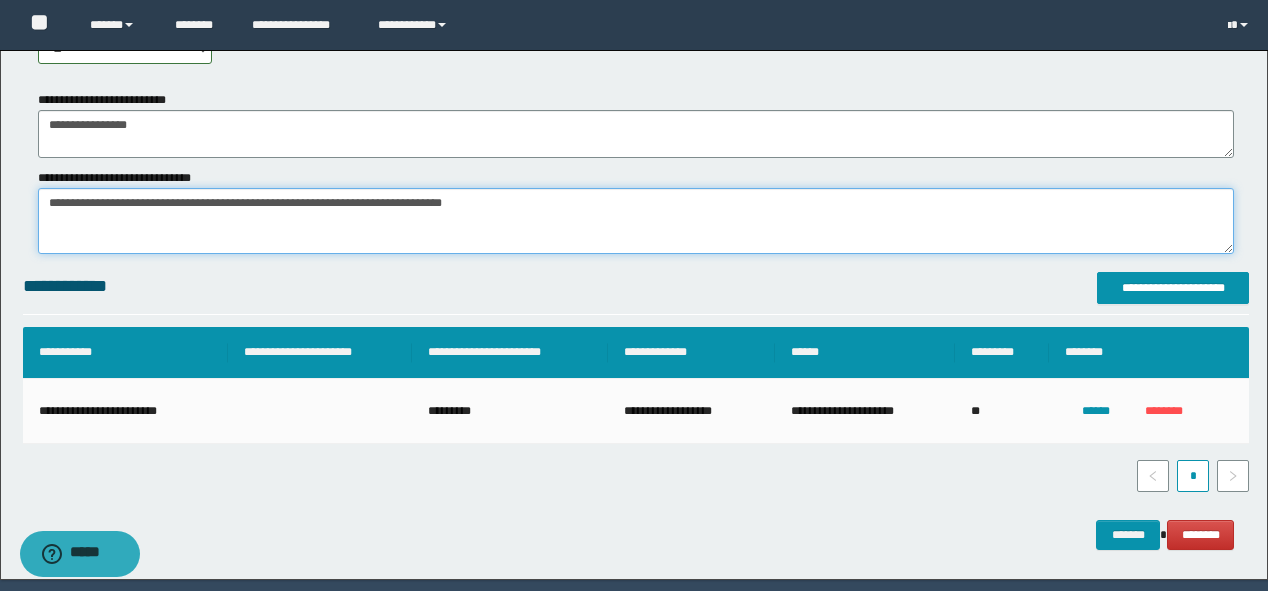 scroll, scrollTop: 1256, scrollLeft: 0, axis: vertical 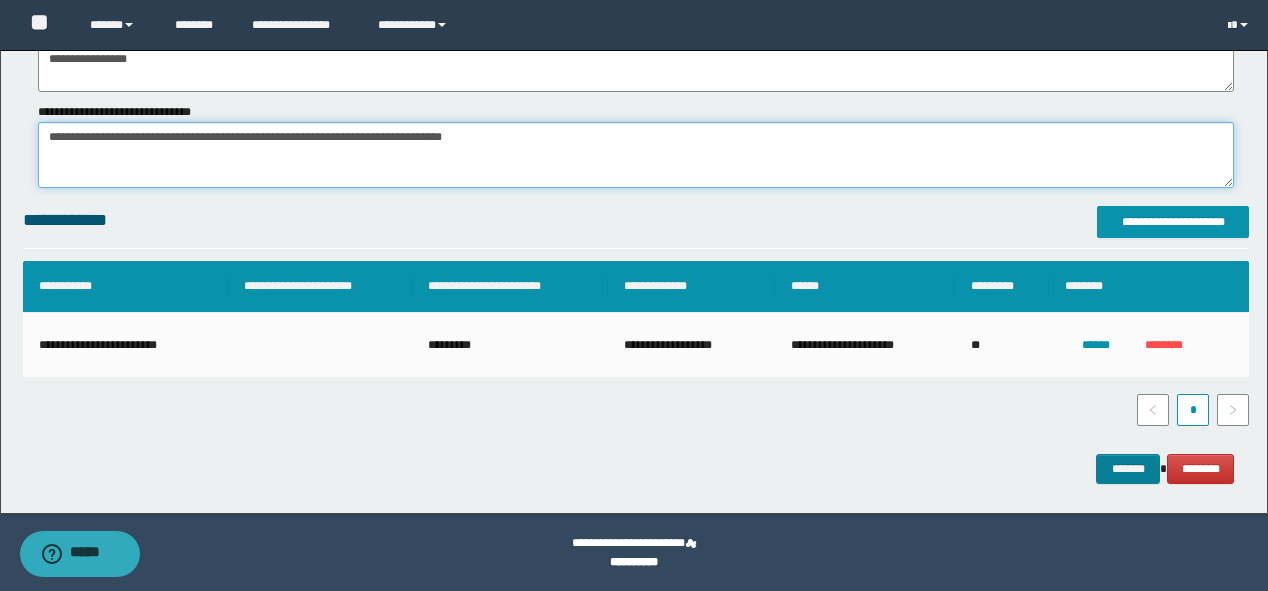 type on "**********" 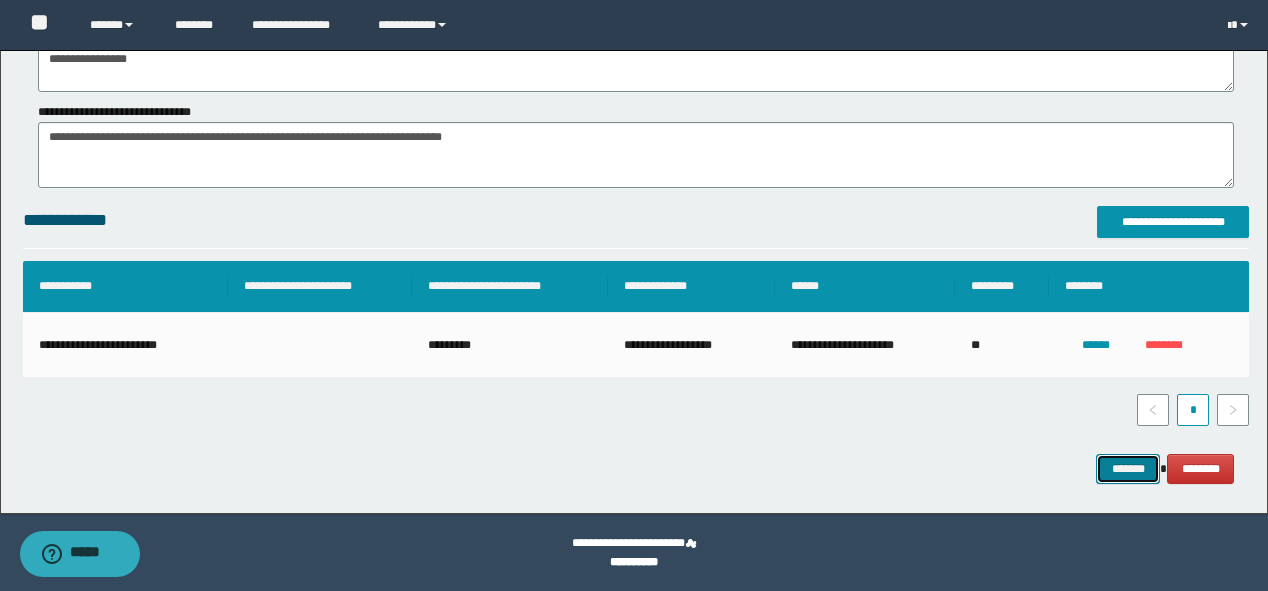 click on "*******" at bounding box center [1128, 469] 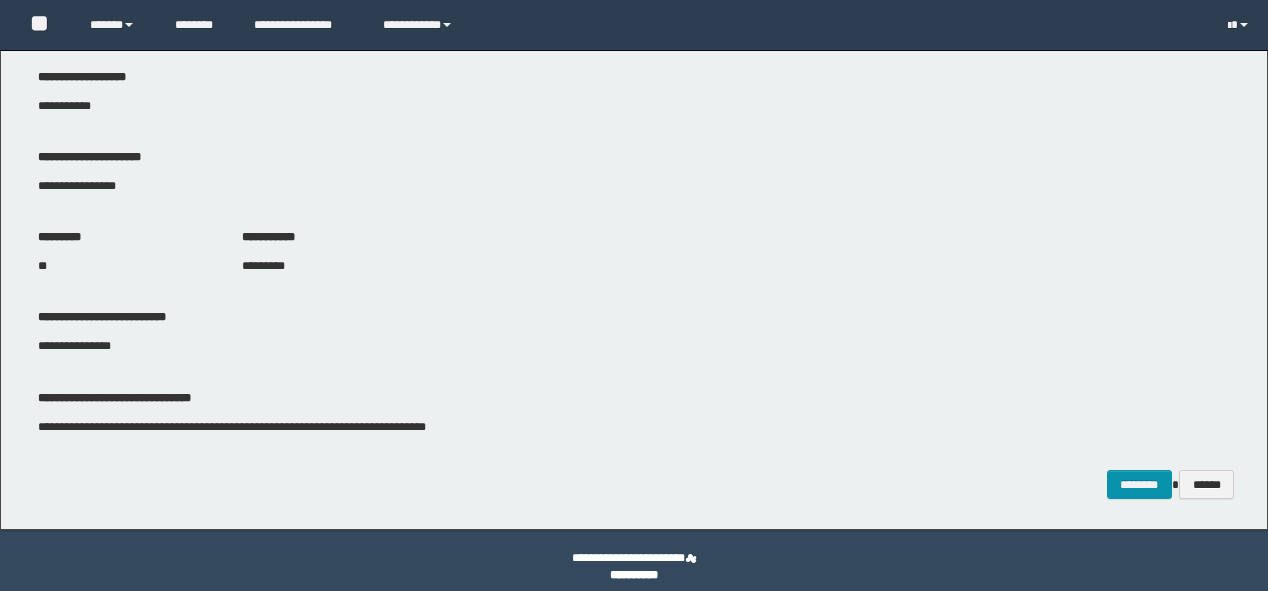 scroll, scrollTop: 941, scrollLeft: 0, axis: vertical 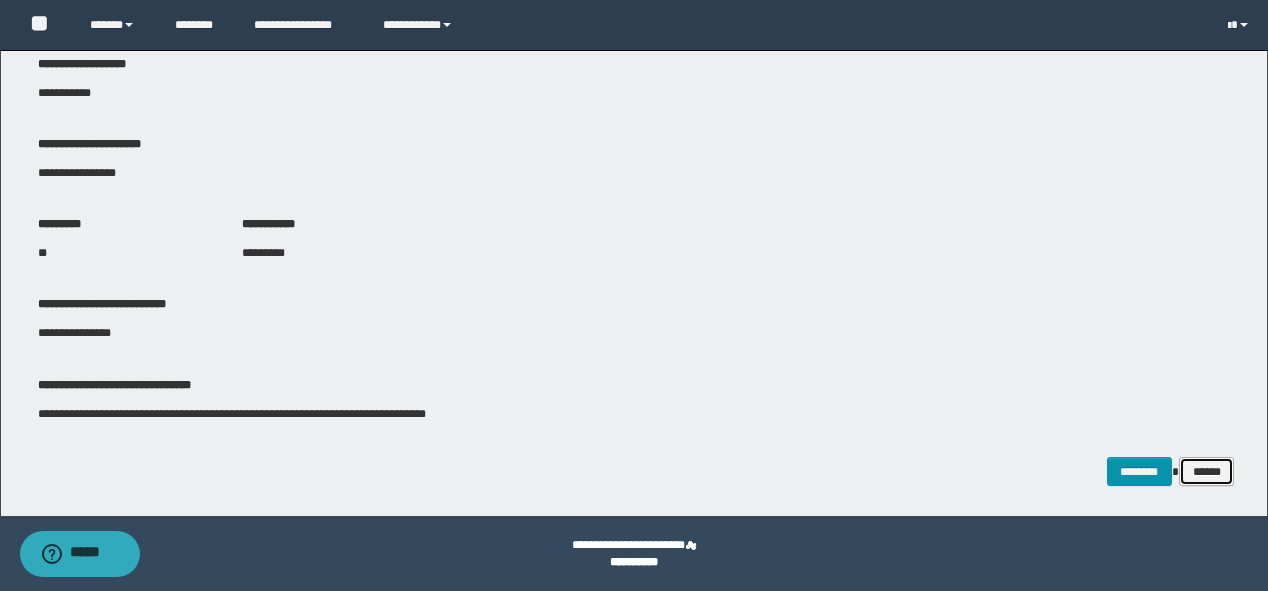 click on "******" at bounding box center (1207, 472) 